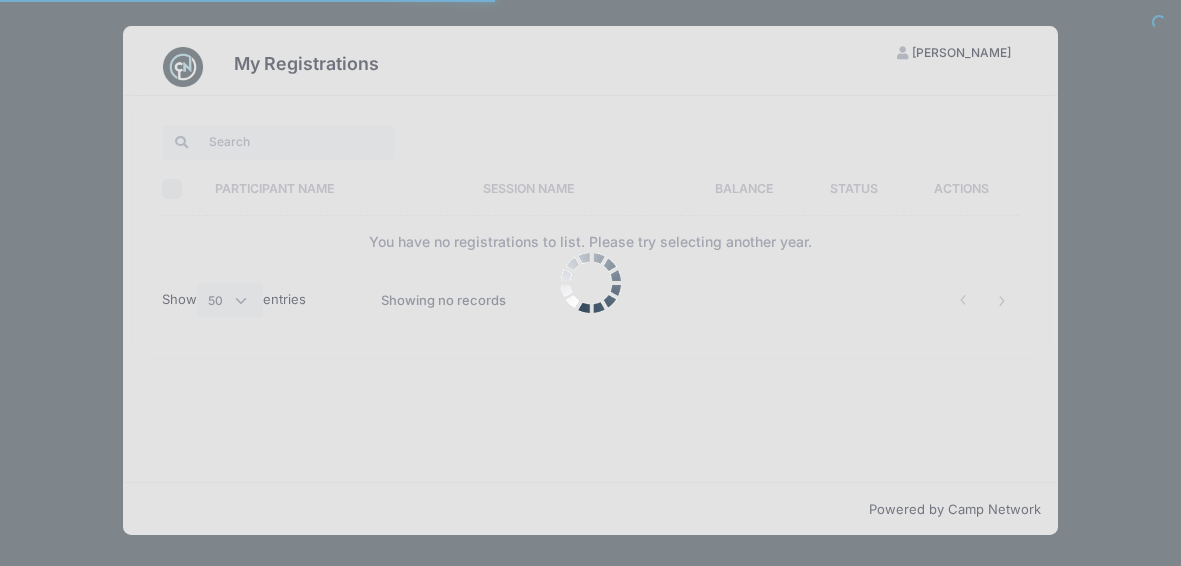 select on "50" 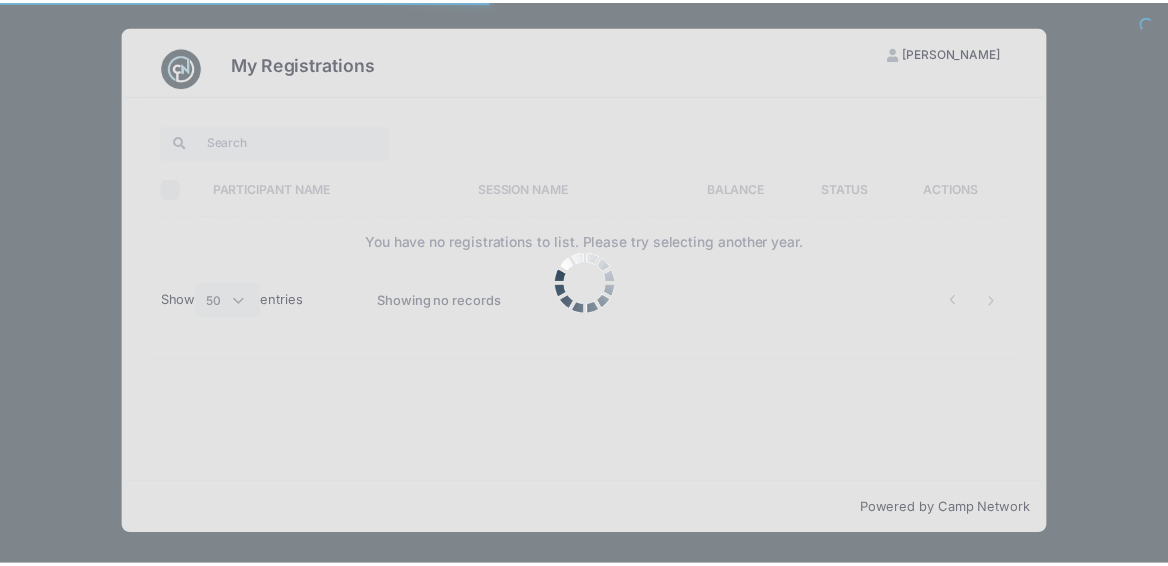 scroll, scrollTop: 0, scrollLeft: 0, axis: both 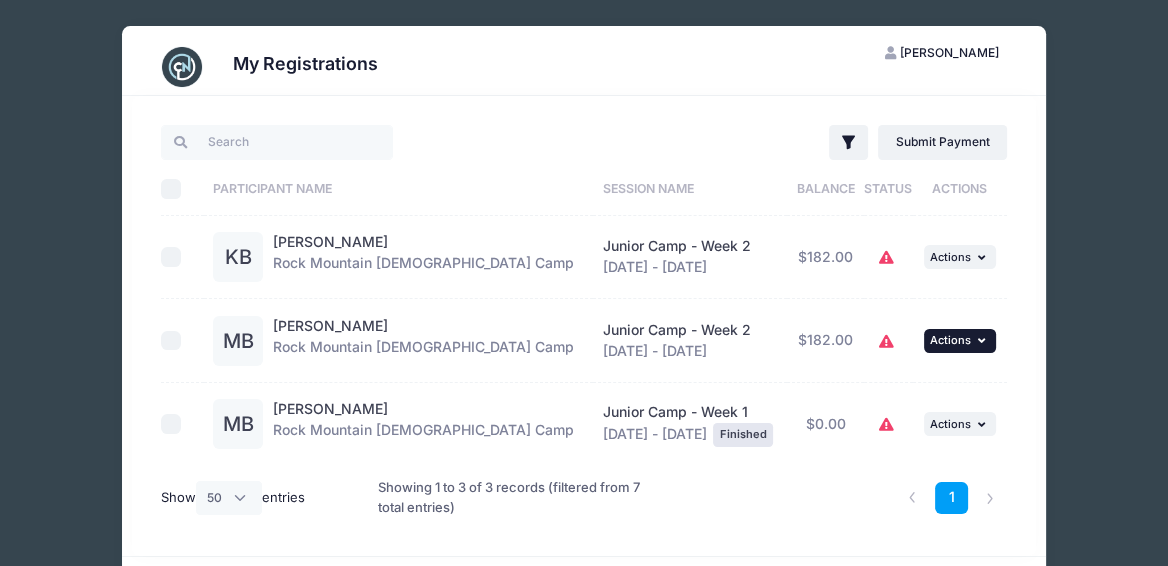 click at bounding box center (984, 340) 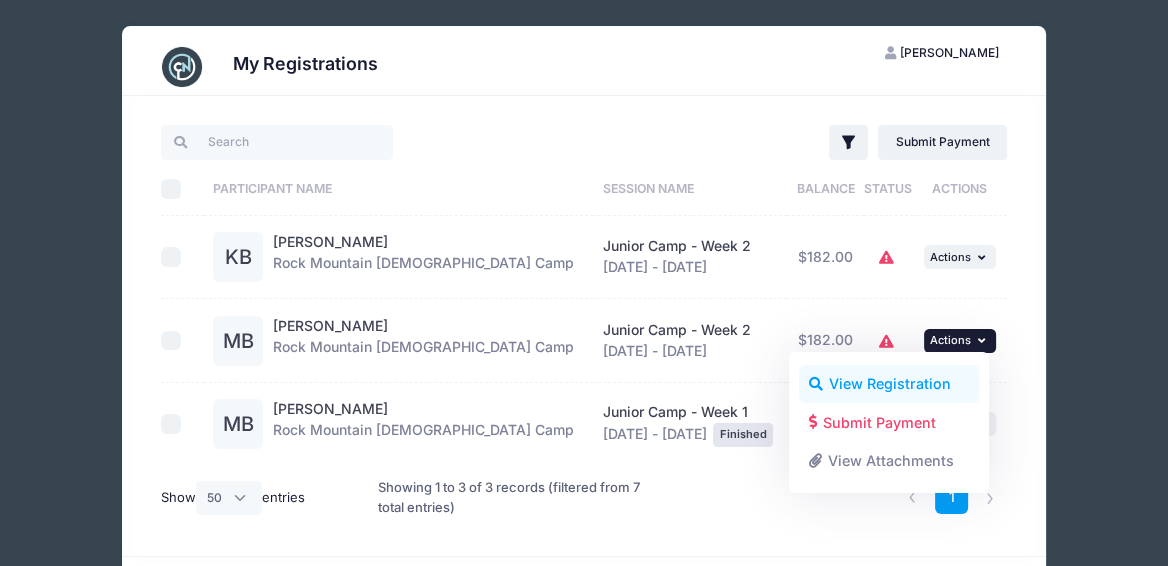 click on "View Registration" at bounding box center (889, 384) 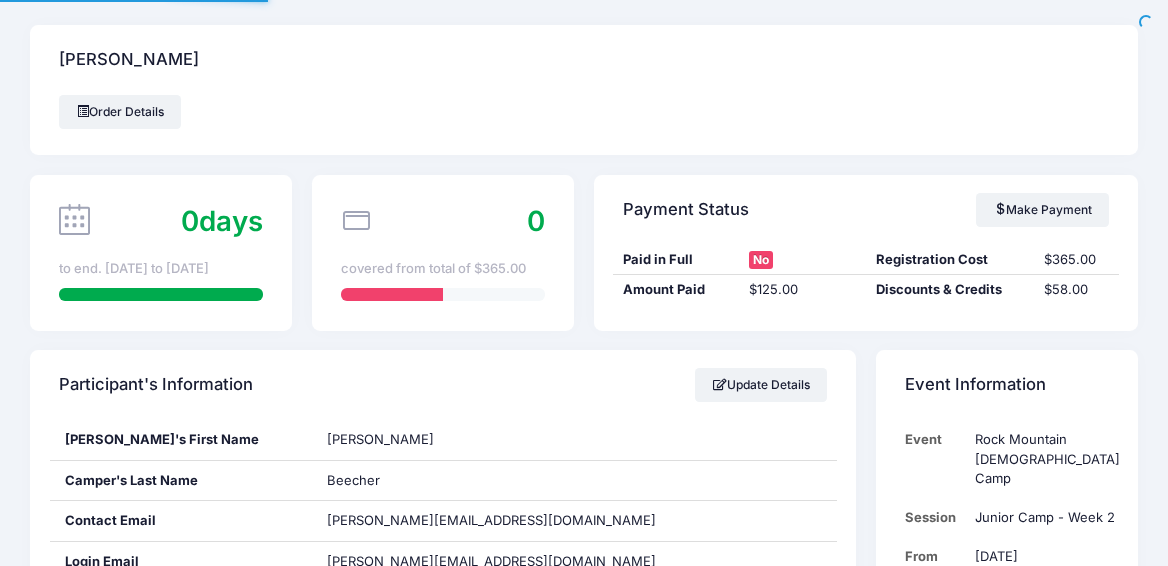 scroll, scrollTop: 0, scrollLeft: 0, axis: both 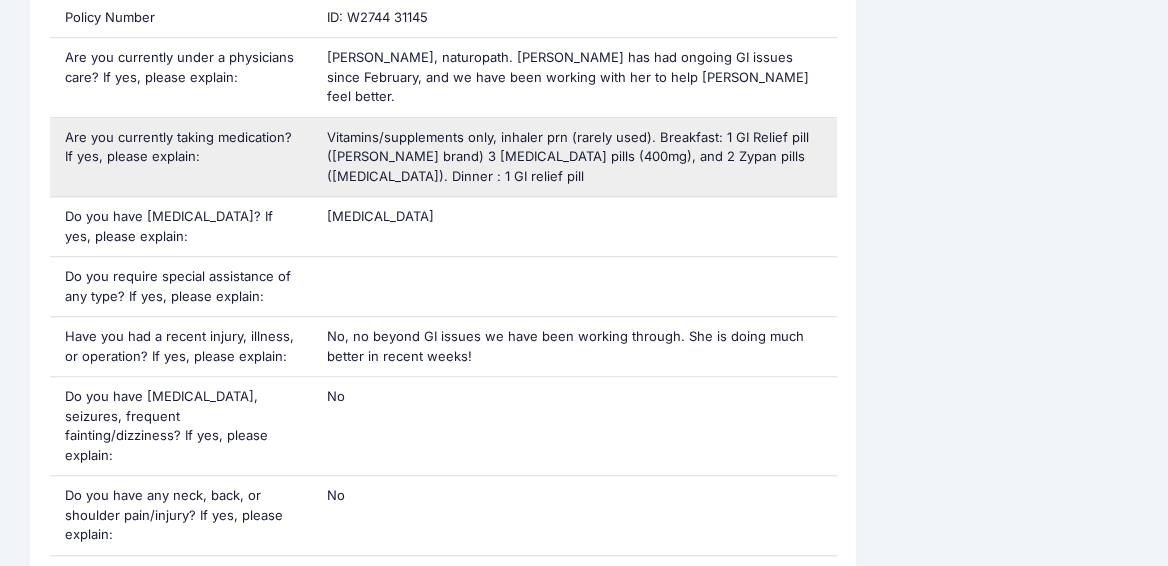 click on "Vitamins/supplements only, inhaler prn (rarely used).  Breakfast: 1 GI Relief pill (Thorne brand) 3 Magnesium Citrate pills (400mg), and 2 Zypan pills (digestive enzymes). Dinner : 1 GI relief pill" at bounding box center (568, 156) 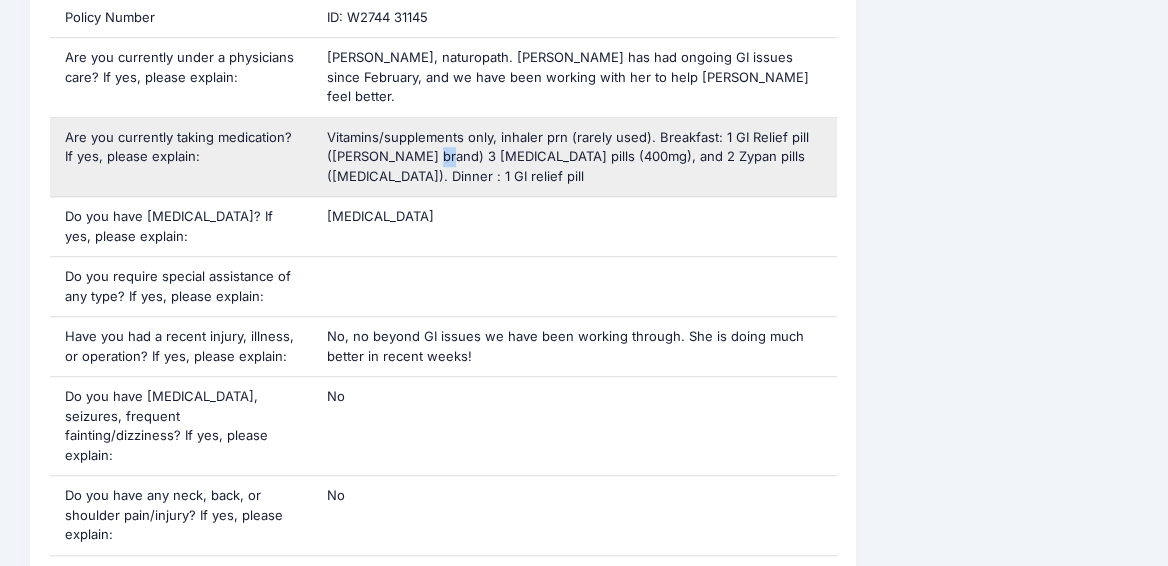 drag, startPoint x: 423, startPoint y: 131, endPoint x: 493, endPoint y: 113, distance: 72.277245 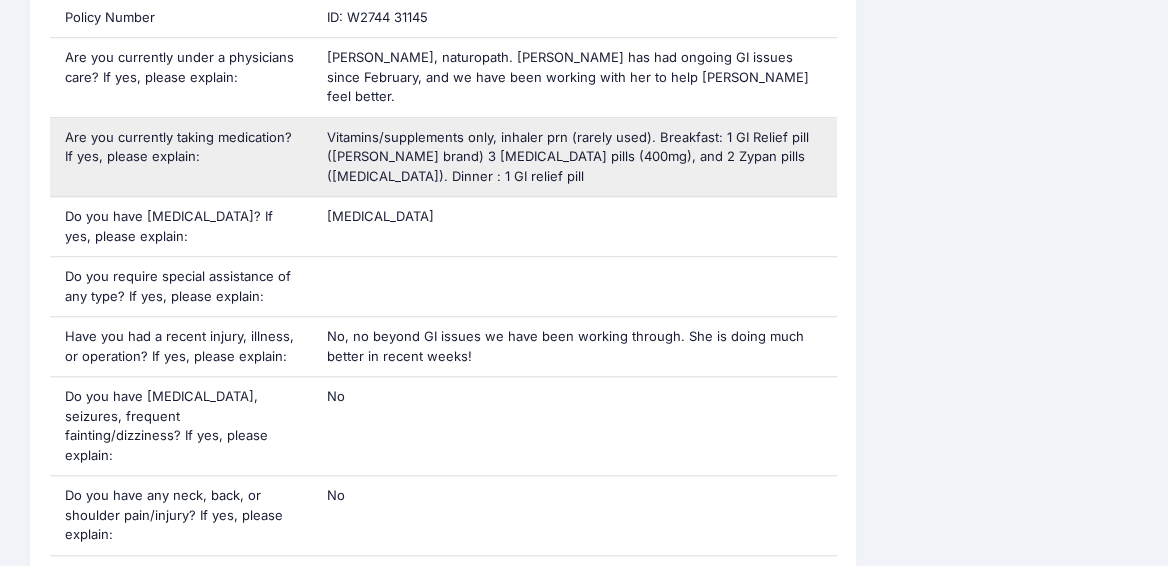 click on "Vitamins/supplements only, inhaler prn (rarely used).  Breakfast: 1 GI Relief pill (Thorne brand) 3 Magnesium Citrate pills (400mg), and 2 Zypan pills (digestive enzymes). Dinner : 1 GI relief pill" at bounding box center (568, 156) 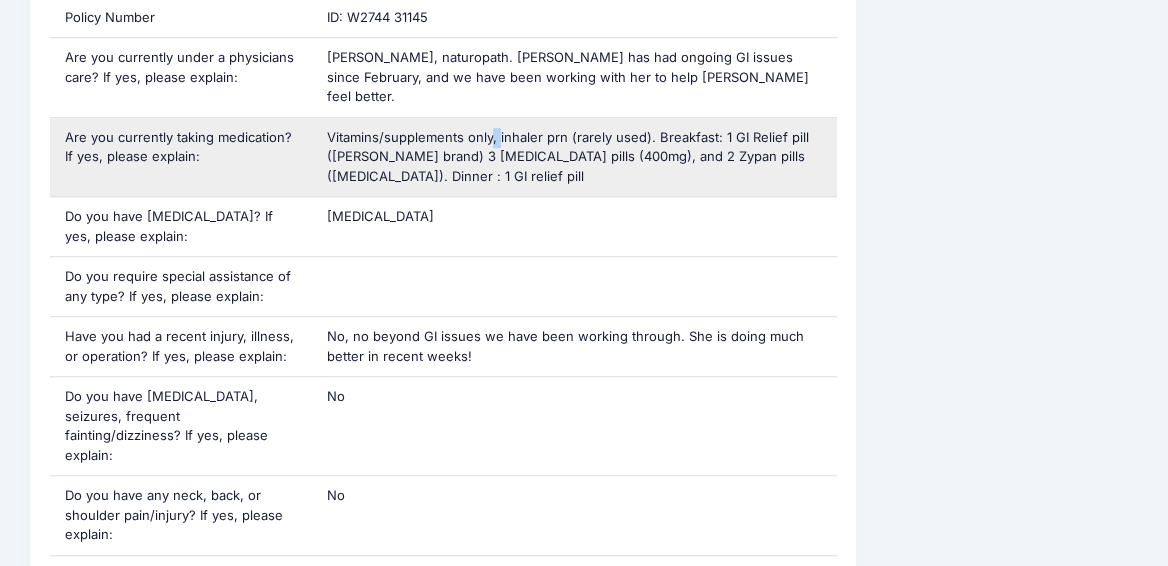 click on "Vitamins/supplements only, inhaler prn (rarely used).  Breakfast: 1 GI Relief pill (Thorne brand) 3 Magnesium Citrate pills (400mg), and 2 Zypan pills (digestive enzymes). Dinner : 1 GI relief pill" at bounding box center (568, 156) 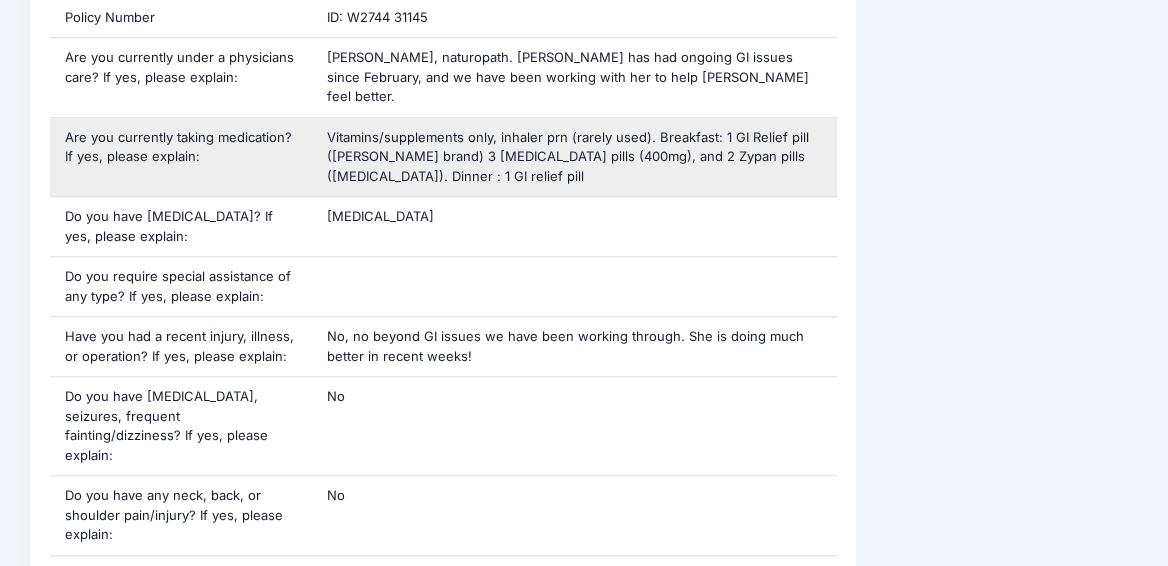 click on "Vitamins/supplements only, inhaler prn (rarely used).  Breakfast: 1 GI Relief pill (Thorne brand) 3 Magnesium Citrate pills (400mg), and 2 Zypan pills (digestive enzymes). Dinner : 1 GI relief pill" at bounding box center [568, 156] 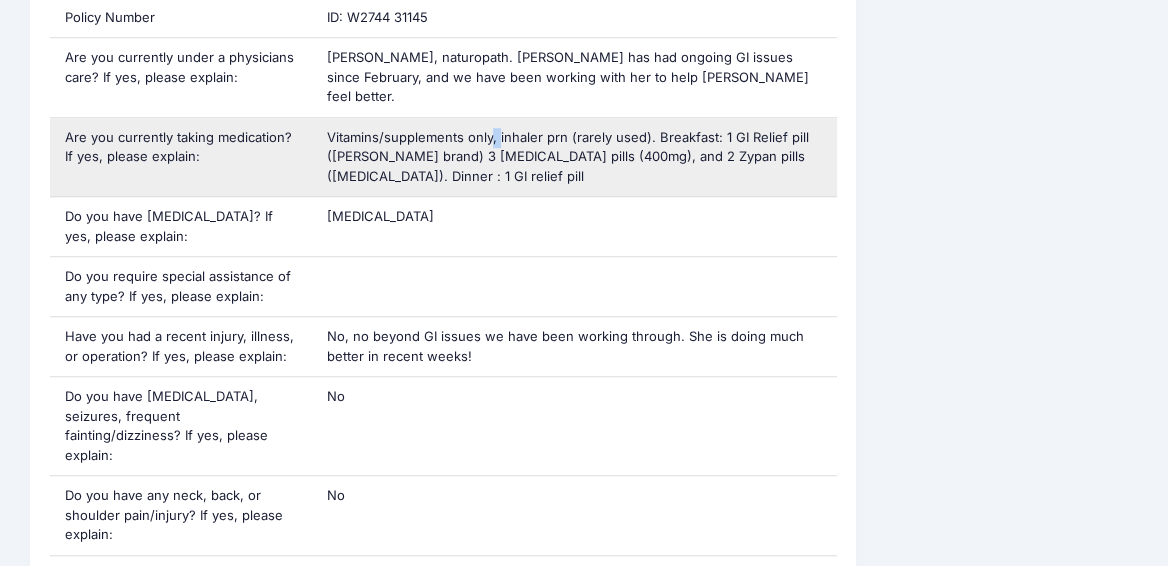 click on "Vitamins/supplements only, inhaler prn (rarely used).  Breakfast: 1 GI Relief pill (Thorne brand) 3 Magnesium Citrate pills (400mg), and 2 Zypan pills (digestive enzymes). Dinner : 1 GI relief pill" at bounding box center [568, 156] 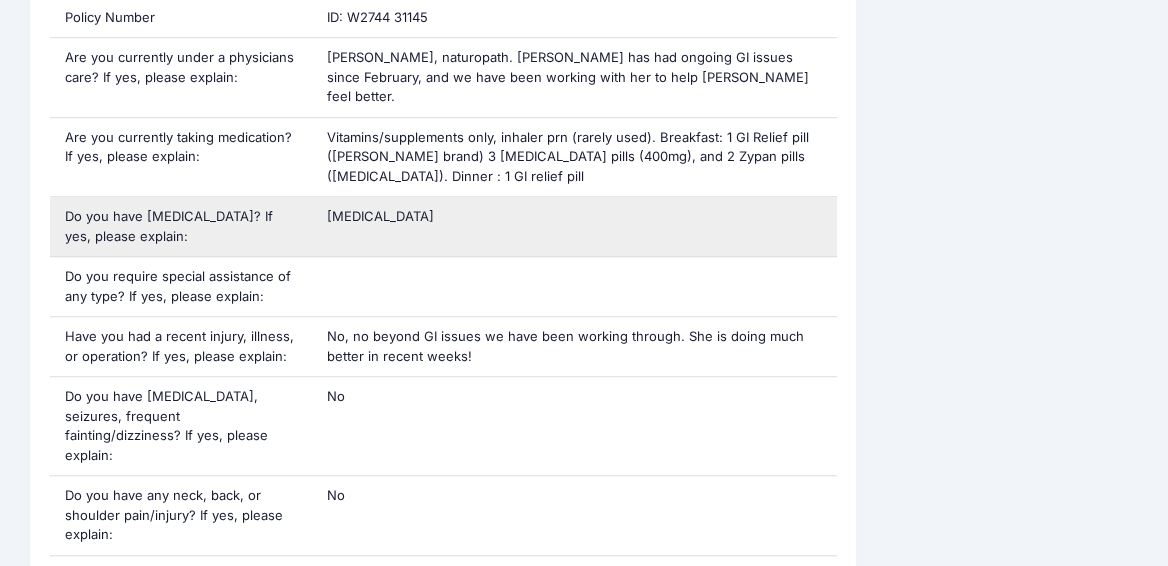 click on "Amoxicillin" at bounding box center [574, 226] 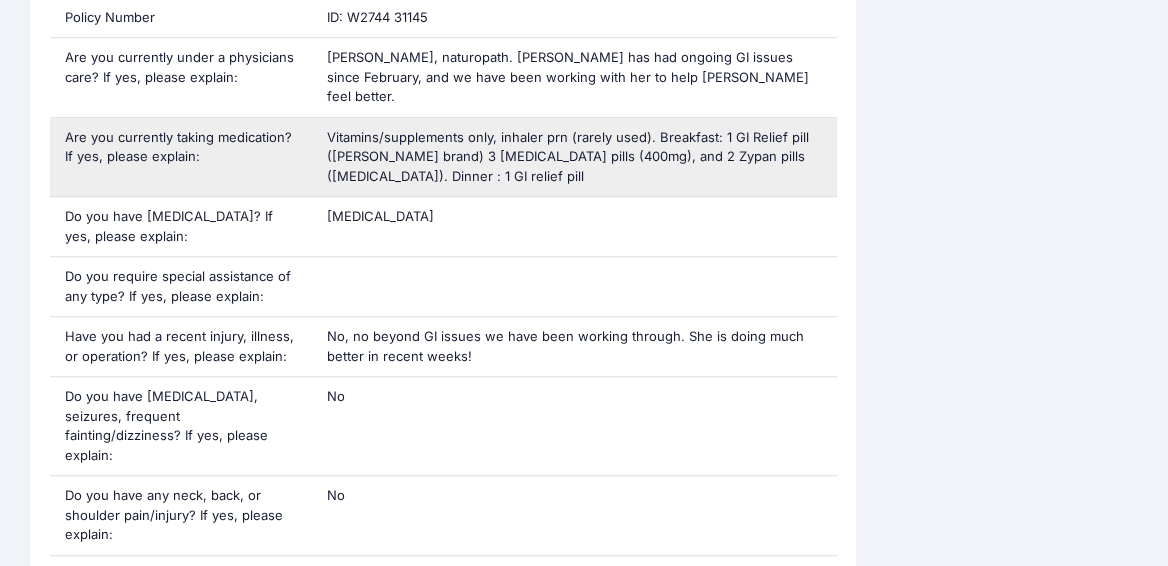 click on "Vitamins/supplements only, inhaler prn (rarely used).  Breakfast: 1 GI Relief pill (Thorne brand) 3 Magnesium Citrate pills (400mg), and 2 Zypan pills (digestive enzymes). Dinner : 1 GI relief pill" at bounding box center (568, 156) 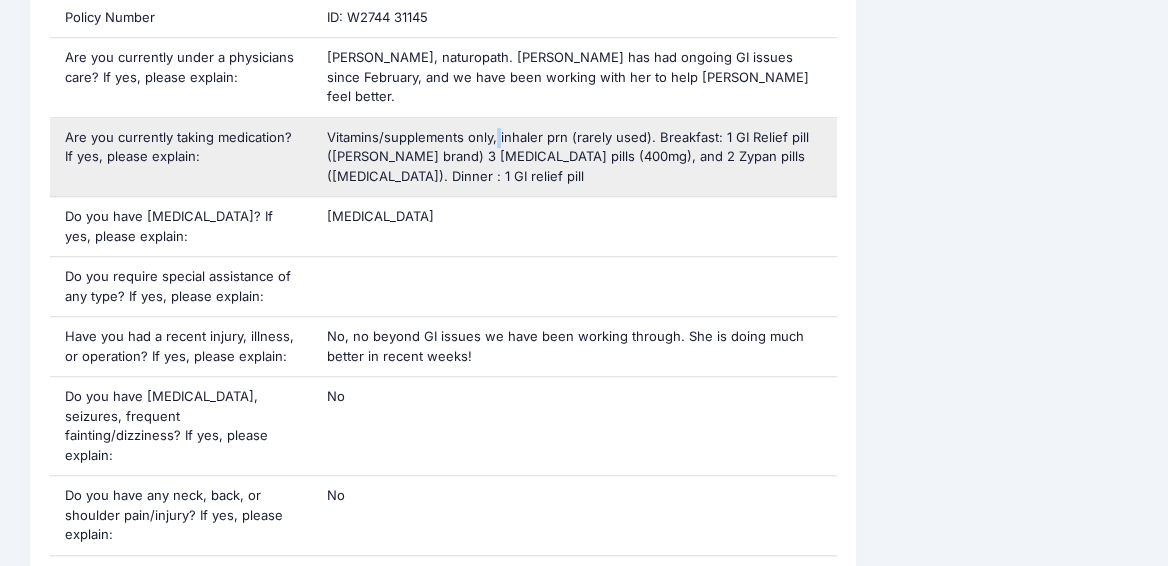 click on "Vitamins/supplements only, inhaler prn (rarely used).  Breakfast: 1 GI Relief pill ([PERSON_NAME] brand) 3 [MEDICAL_DATA] pills (400mg), and 2 Zypan pills ([MEDICAL_DATA]). Dinner : 1 GI relief pill" at bounding box center (568, 156) 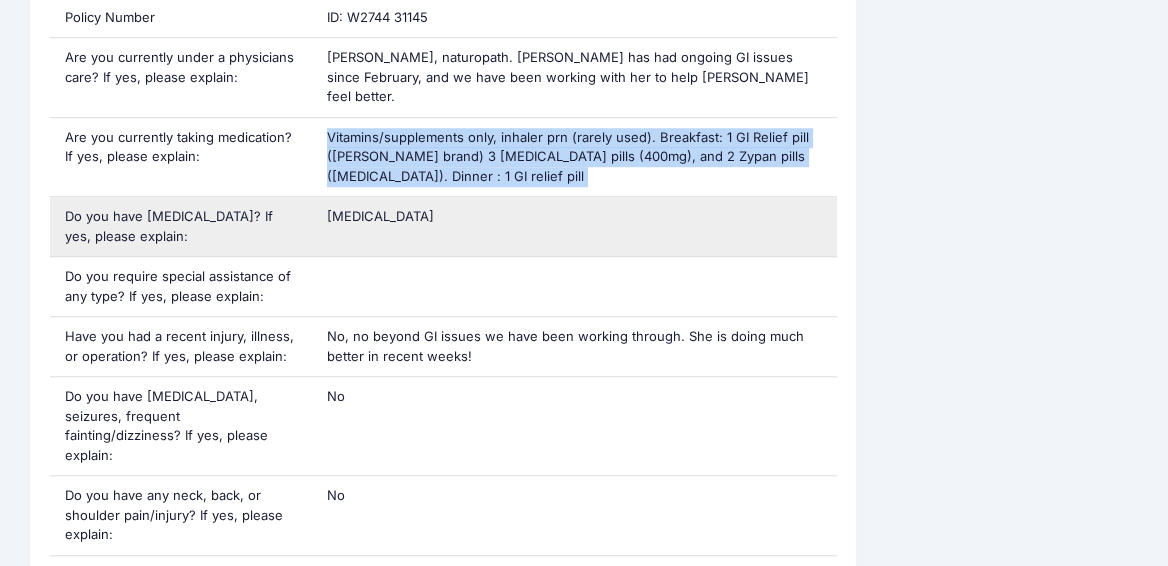 drag, startPoint x: 497, startPoint y: 111, endPoint x: 520, endPoint y: 212, distance: 103.58572 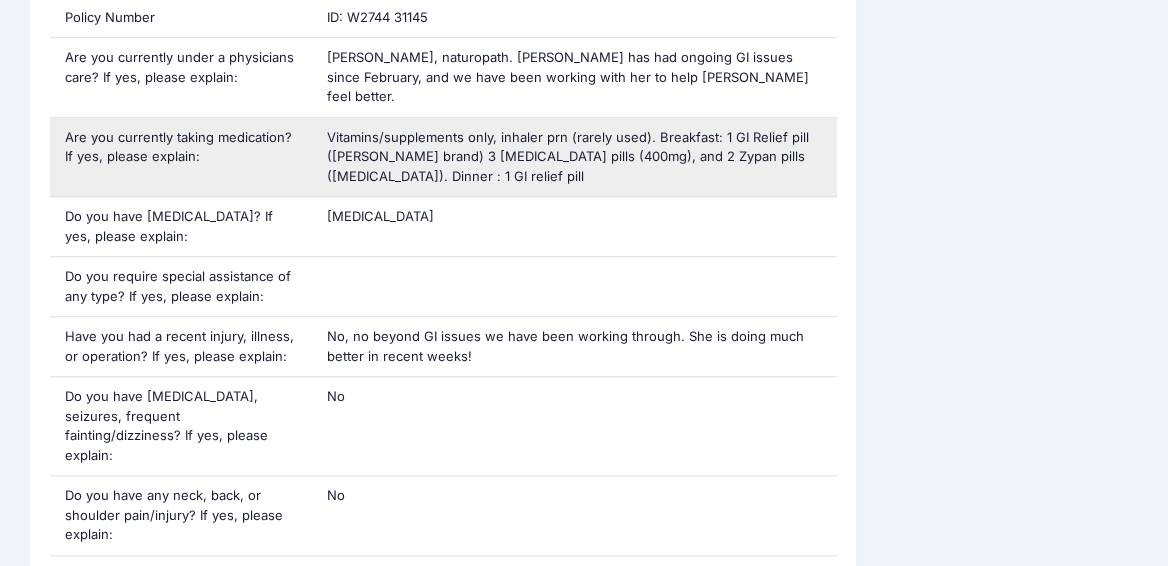 drag, startPoint x: 520, startPoint y: 212, endPoint x: 577, endPoint y: 151, distance: 83.48653 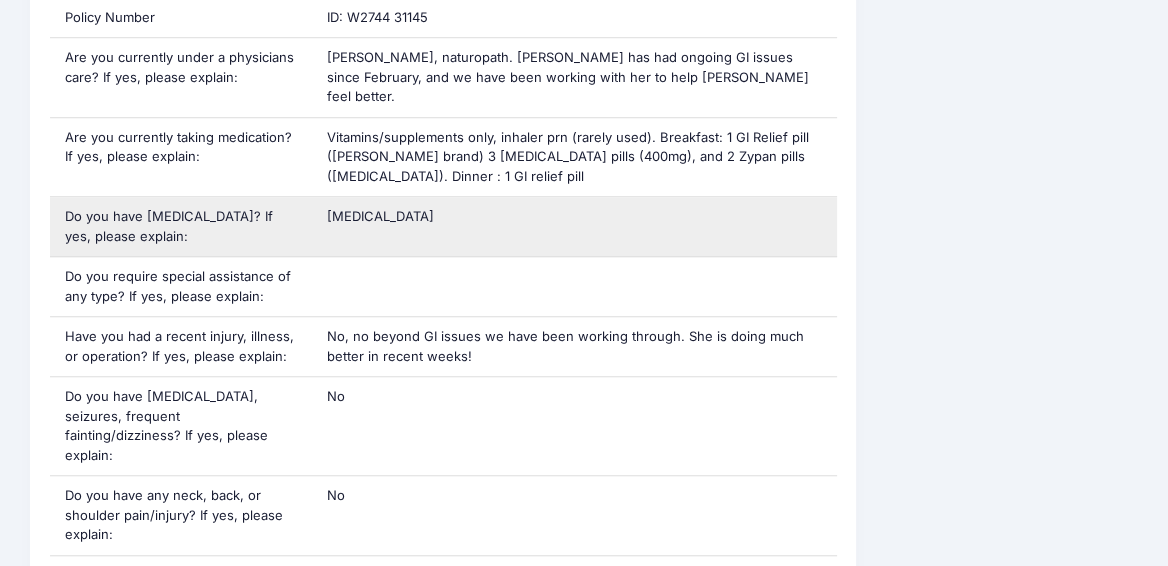 click on "Amoxicillin" at bounding box center [574, 226] 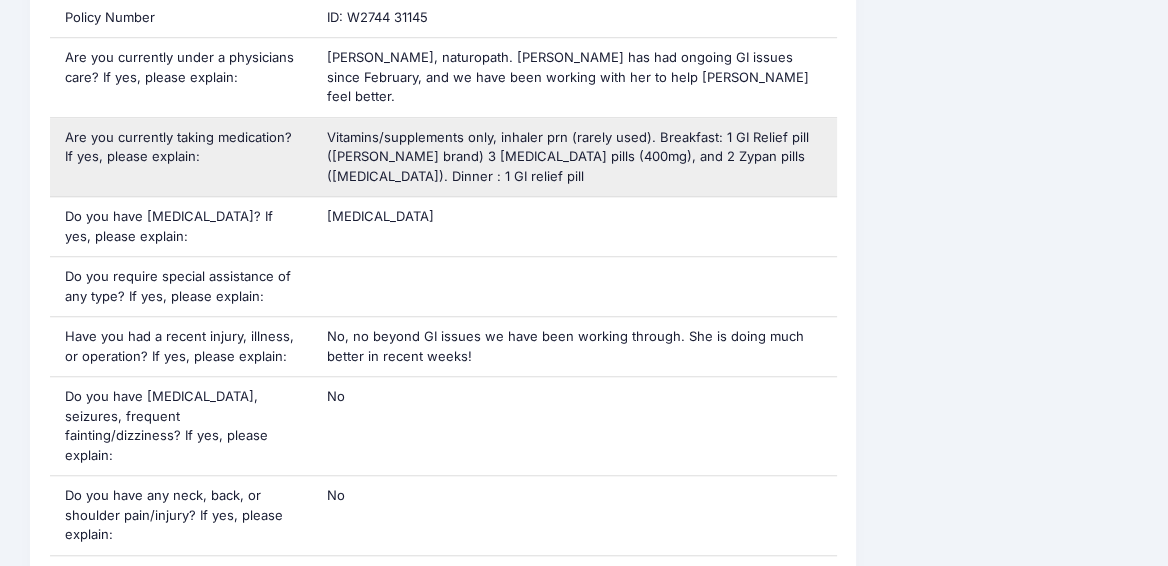 click on "Vitamins/supplements only, inhaler prn (rarely used).  Breakfast: 1 GI Relief pill (Thorne brand) 3 Magnesium Citrate pills (400mg), and 2 Zypan pills (digestive enzymes). Dinner : 1 GI relief pill" at bounding box center (574, 157) 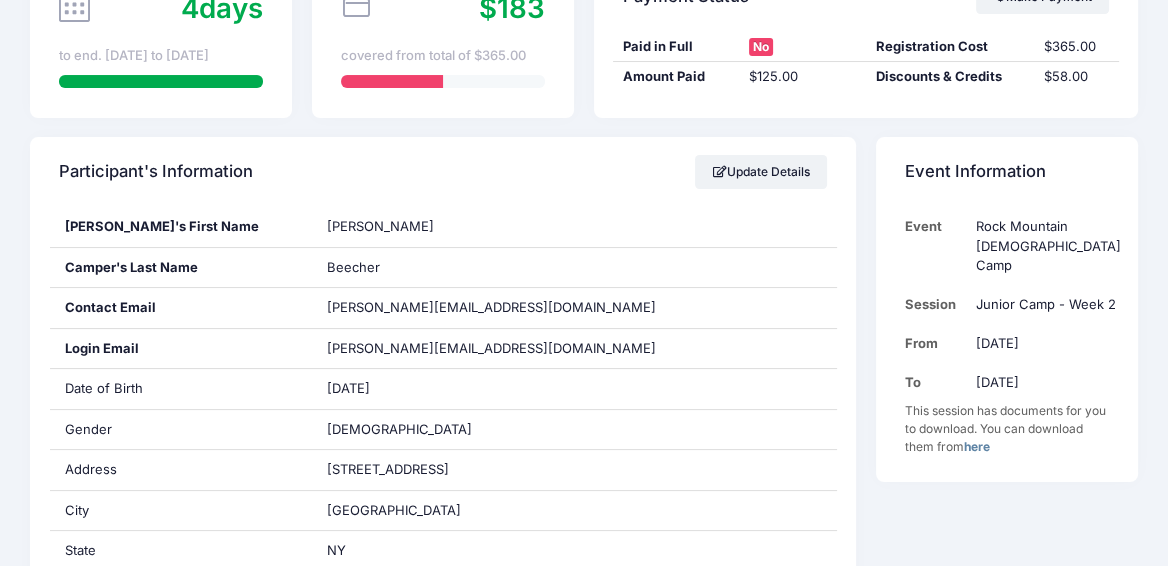 scroll, scrollTop: 0, scrollLeft: 0, axis: both 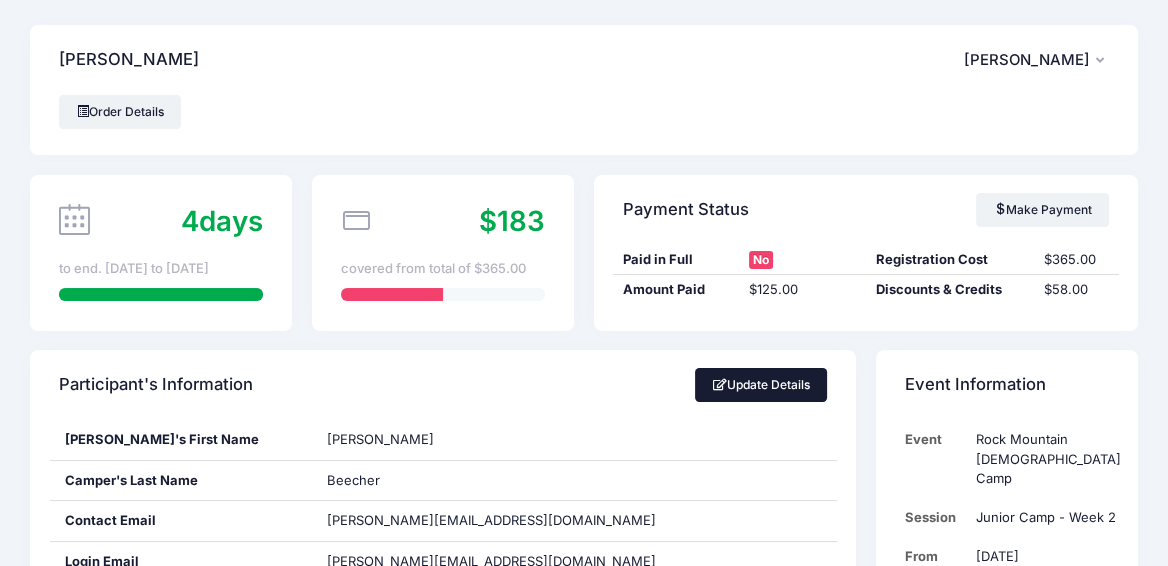 click on "Update Details" at bounding box center (761, 385) 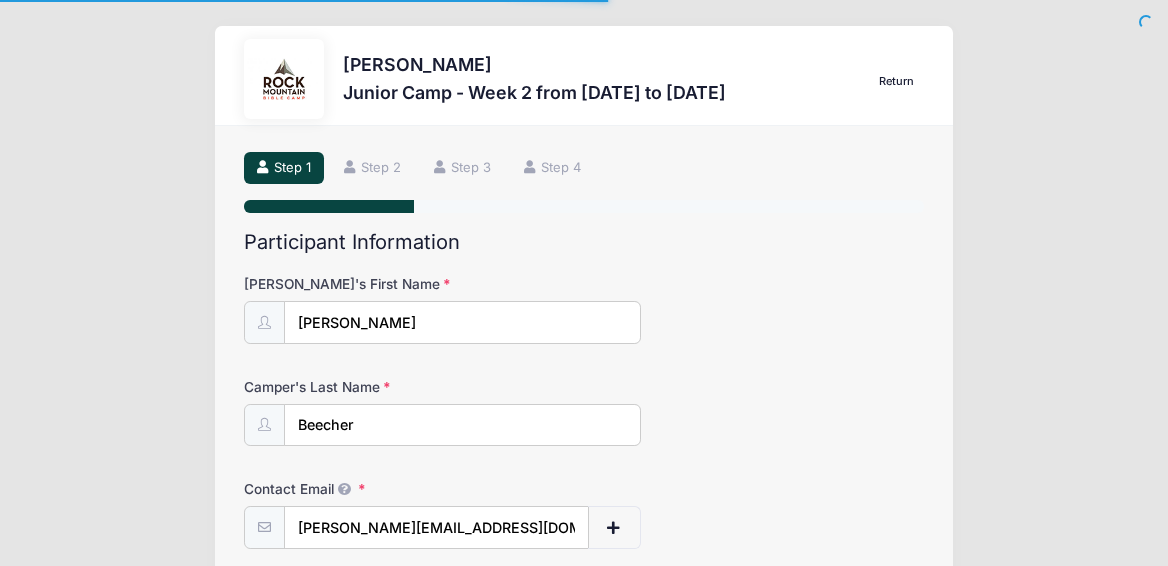 scroll, scrollTop: 0, scrollLeft: 0, axis: both 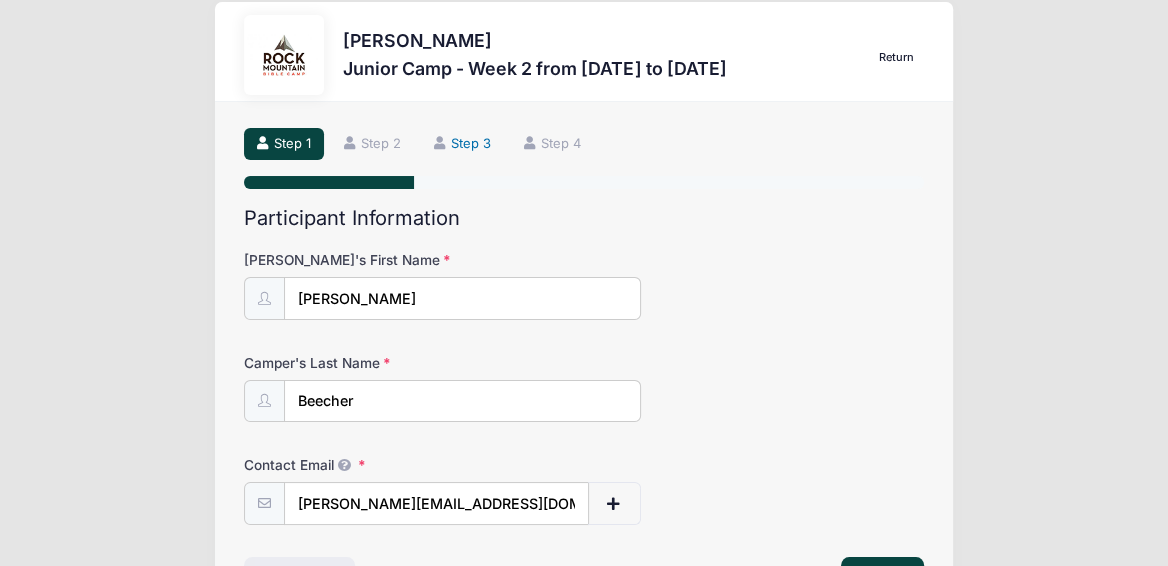 click on "Step 3" at bounding box center (463, 144) 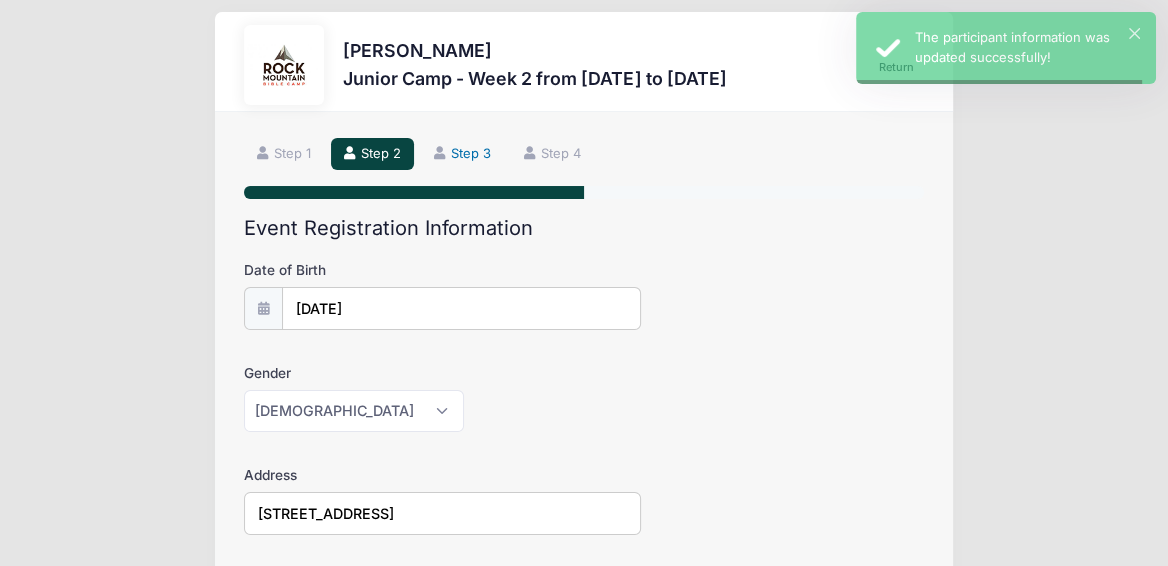scroll, scrollTop: 0, scrollLeft: 0, axis: both 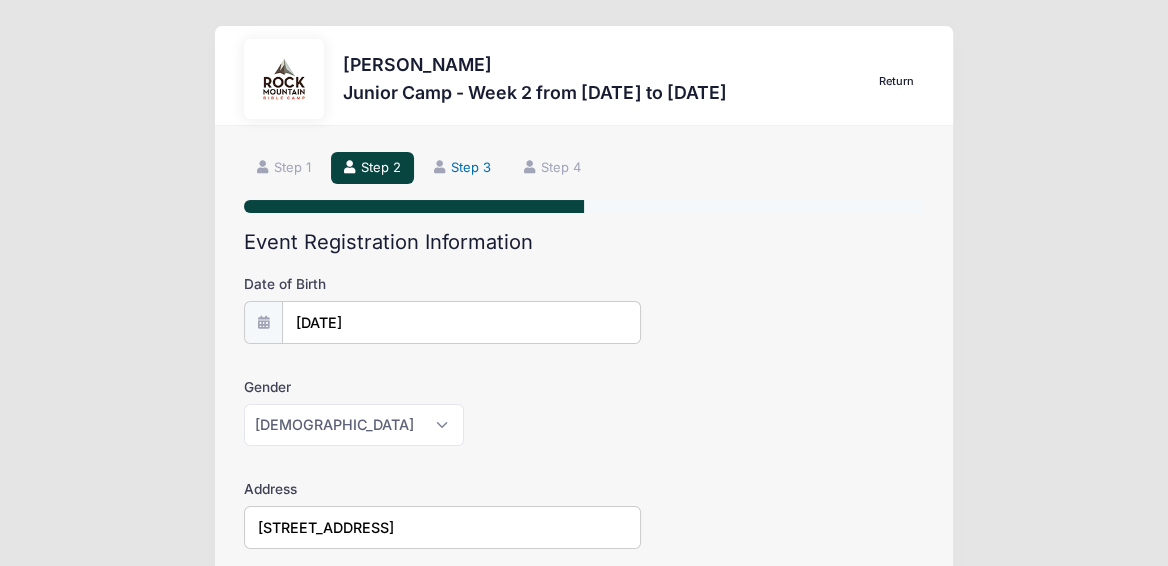 click on "Step 3" at bounding box center [463, 168] 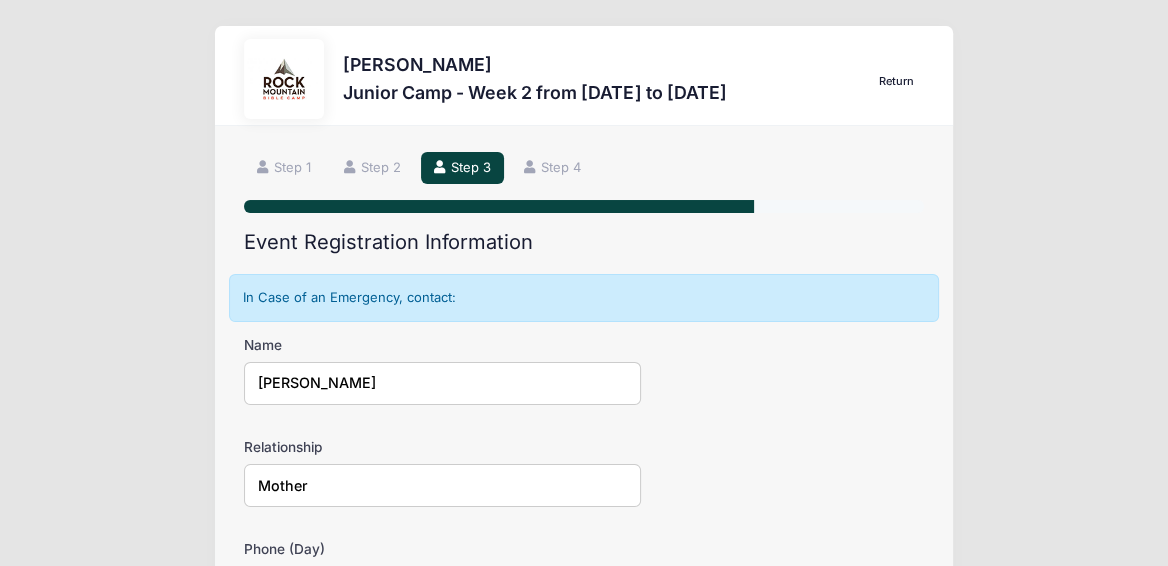 scroll, scrollTop: 0, scrollLeft: 0, axis: both 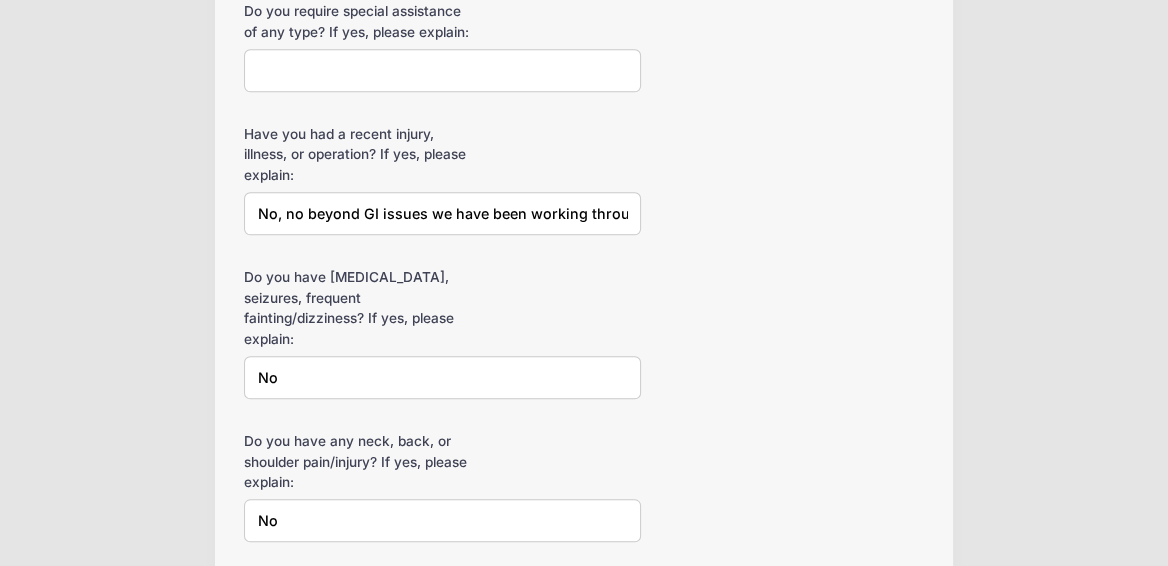 click on "No, no beyond GI issues we have been working through. She is doing much better in recent weeks!" at bounding box center [442, 213] 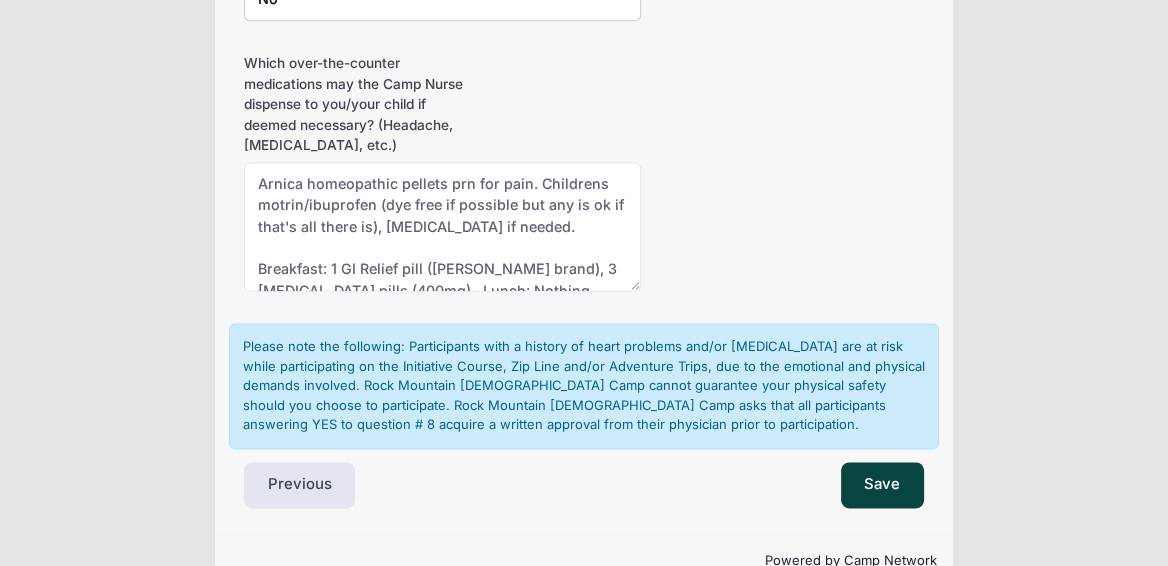 scroll, scrollTop: 2374, scrollLeft: 0, axis: vertical 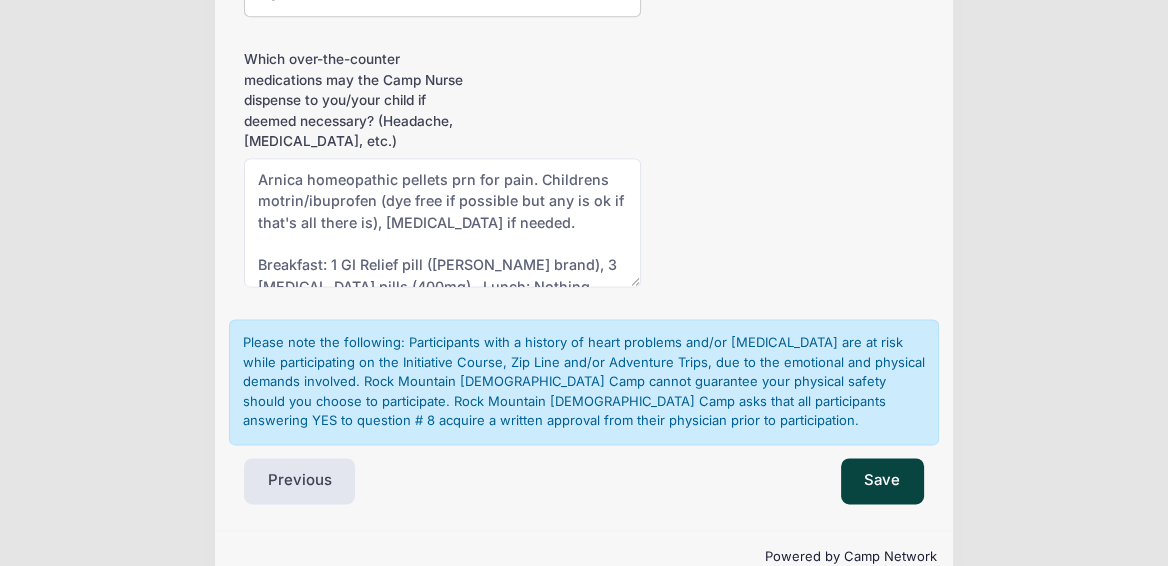 type on "No, not beyond GI issues we have been working through. She is doing much better in recent weeks!" 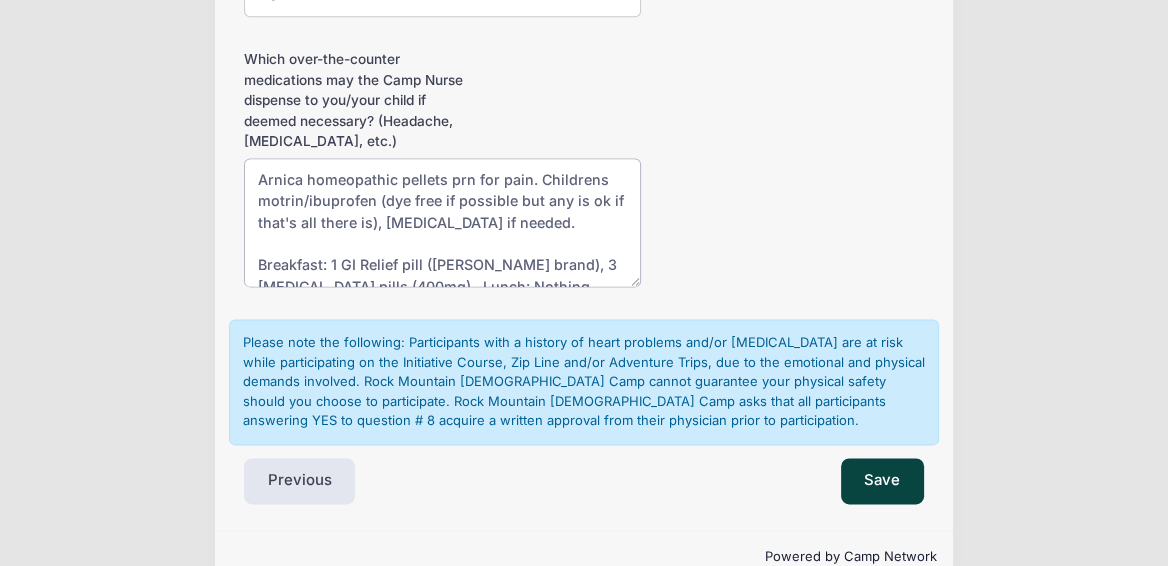 scroll, scrollTop: 42, scrollLeft: 0, axis: vertical 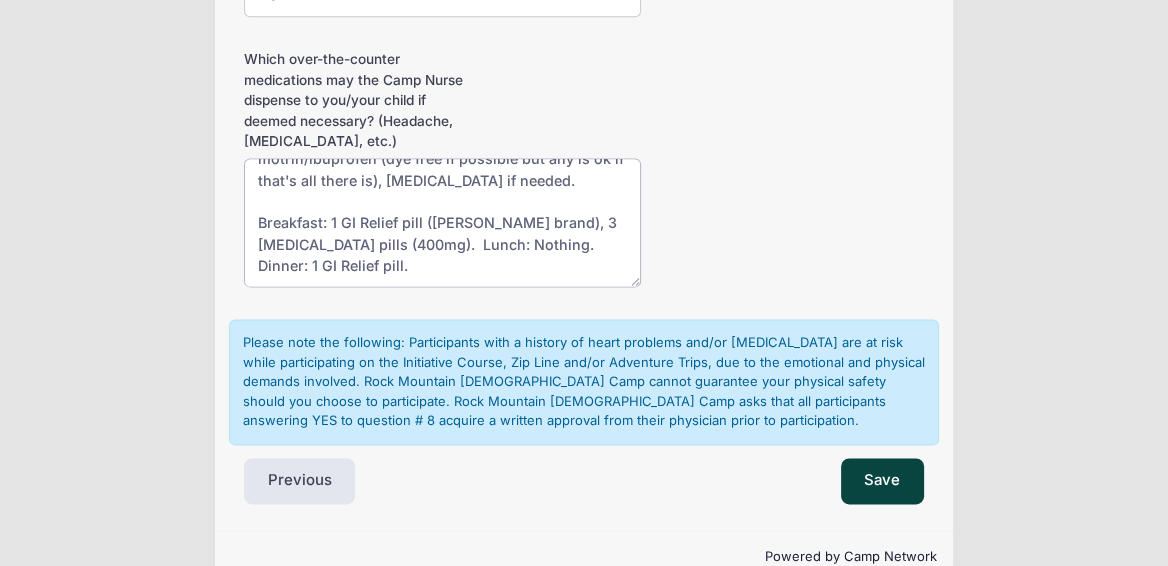 click on "Arnica homeopathic pellets prn for pain. Childrens motrin/ibuprofen (dye free if possible but any is ok if that's all there is), benadryl if needed.
Breakfast: 1 GI Relief pill (Thorne brand), 3 Magnesium Citrate pills (400mg).  Lunch: Nothing.  Dinner: 1 GI Relief pill." at bounding box center [442, 222] 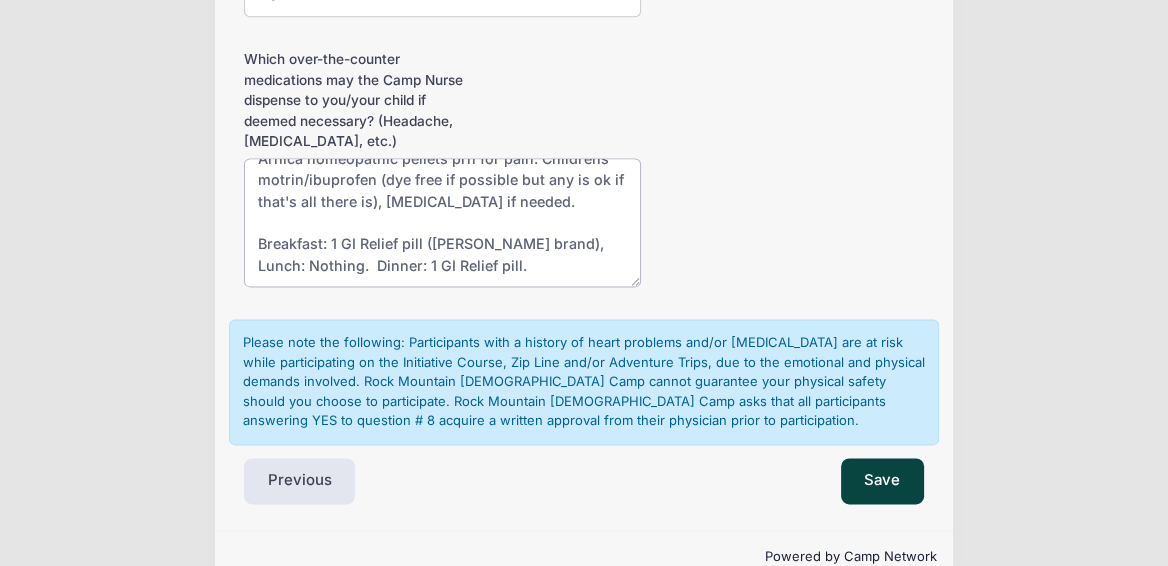 scroll, scrollTop: 20, scrollLeft: 0, axis: vertical 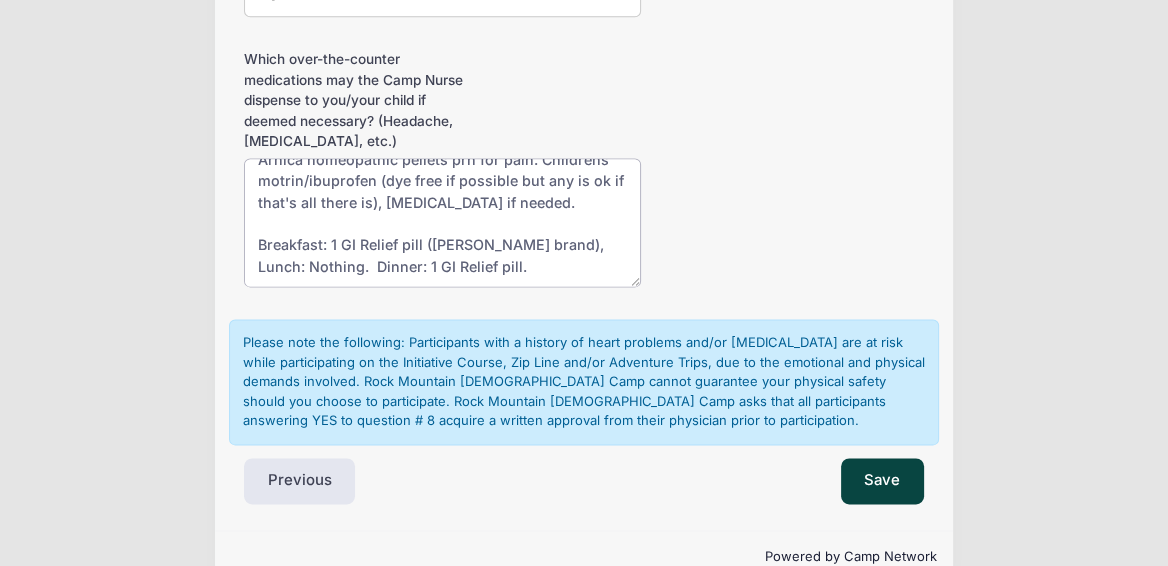 click on "Arnica homeopathic pellets prn for pain. Childrens motrin/ibuprofen (dye free if possible but any is ok if that's all there is), benadryl if needed.
Breakfast: 1 GI Relief pill (Thorne brand), 3 Magnesium Citrate pills (400mg).  Lunch: Nothing.  Dinner: 1 GI Relief pill." at bounding box center (442, 222) 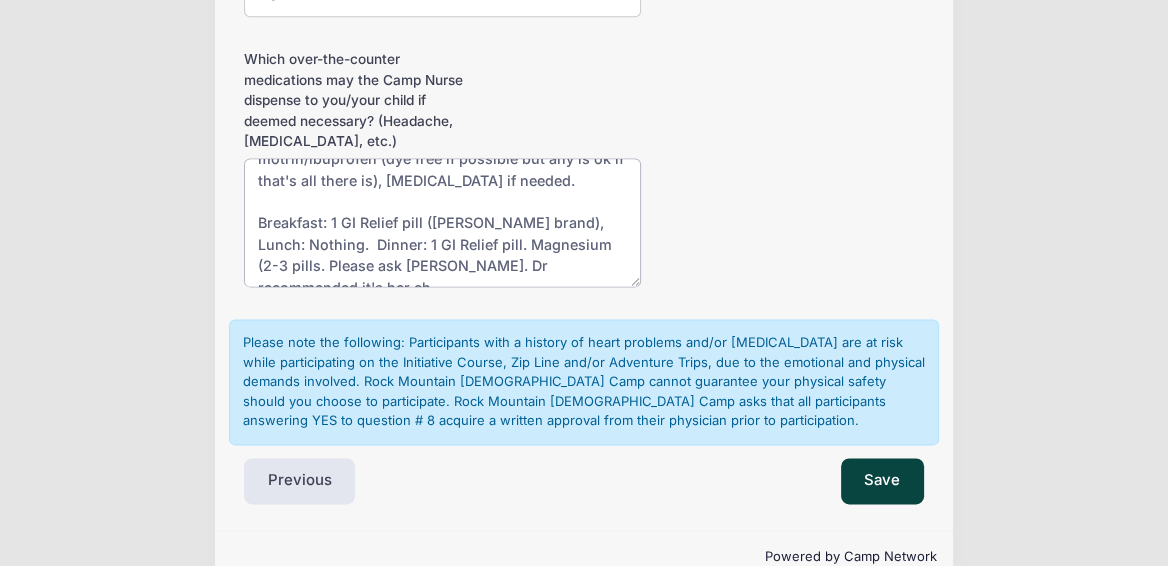 scroll, scrollTop: 53, scrollLeft: 0, axis: vertical 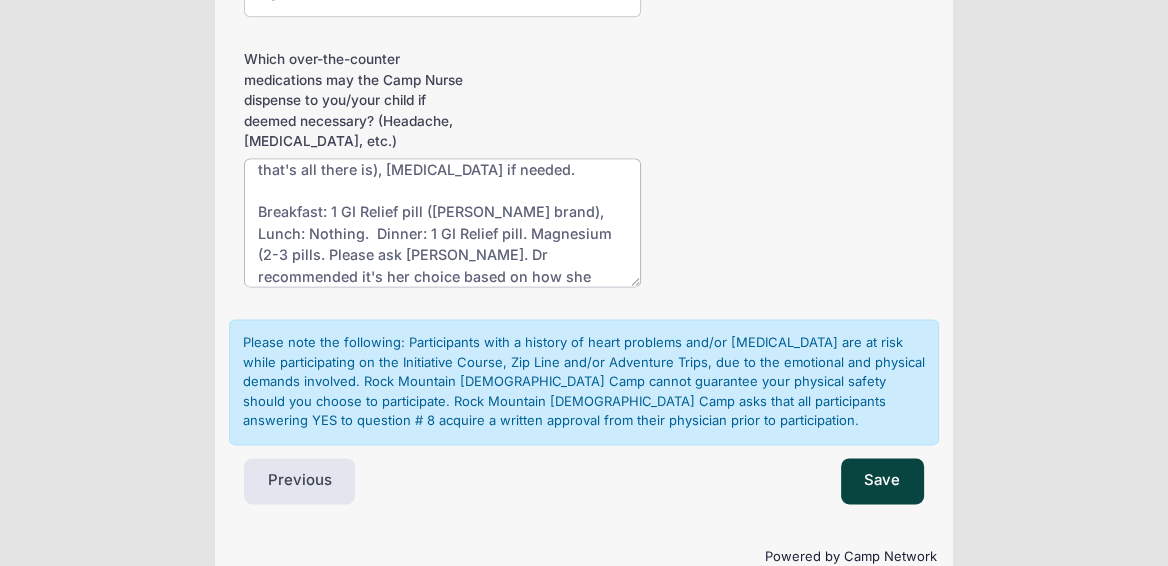 click on "Arnica homeopathic pellets prn for pain. Childrens motrin/ibuprofen (dye free if possible but any is ok if that's all there is), benadryl if needed.
Breakfast: 1 GI Relief pill (Thorne brand), 3 Magnesium Citrate pills (400mg).  Lunch: Nothing.  Dinner: 1 GI Relief pill." at bounding box center (442, 222) 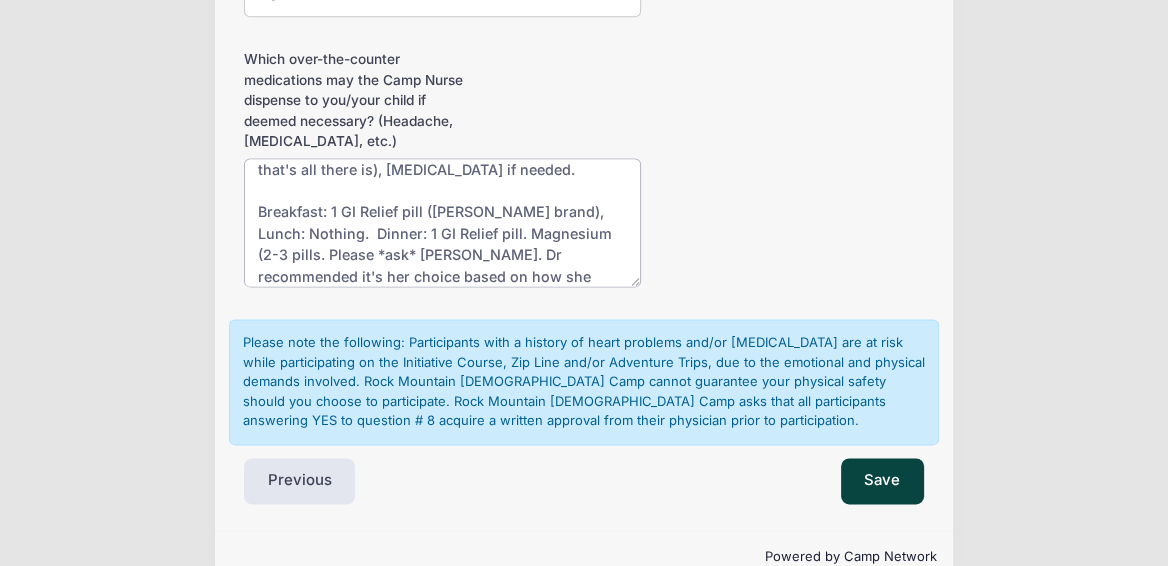 click on "Arnica homeopathic pellets prn for pain. Childrens motrin/ibuprofen (dye free if possible but any is ok if that's all there is), benadryl if needed.
Breakfast: 1 GI Relief pill (Thorne brand), 3 Magnesium Citrate pills (400mg).  Lunch: Nothing.  Dinner: 1 GI Relief pill." at bounding box center (442, 222) 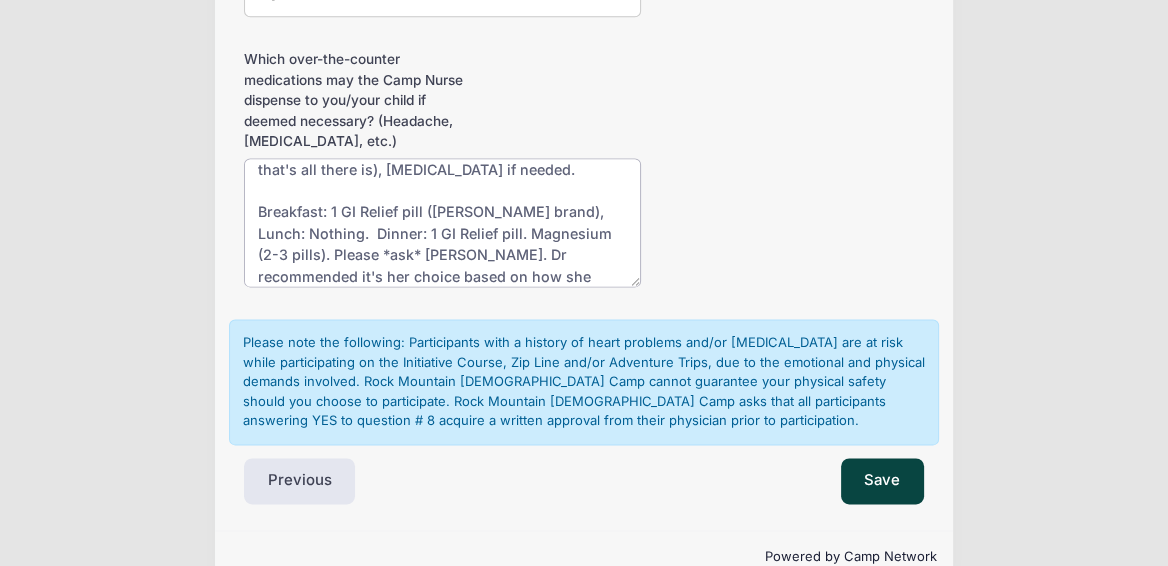 click on "Arnica homeopathic pellets prn for pain. Childrens motrin/ibuprofen (dye free if possible but any is ok if that's all there is), benadryl if needed.
Breakfast: 1 GI Relief pill (Thorne brand), 3 Magnesium Citrate pills (400mg).  Lunch: Nothing.  Dinner: 1 GI Relief pill." at bounding box center (442, 222) 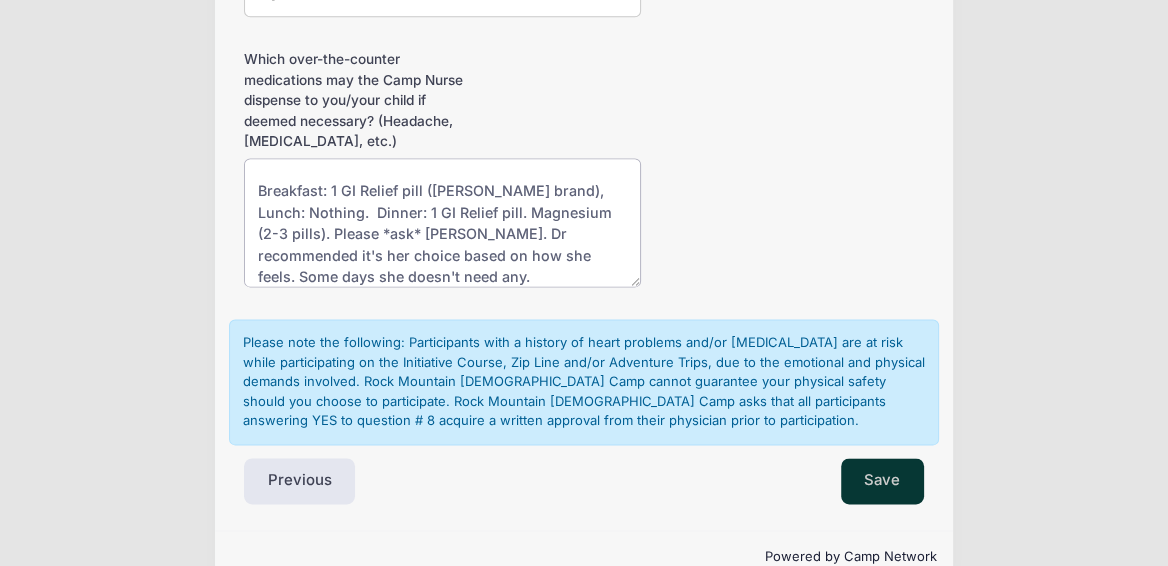 type on "Arnica homeopathic pellets prn for pain. Childrens motrin/ibuprofen (dye free if possible but any is ok if that's all there is), benadryl if needed.
Breakfast: 1 GI Relief pill (Thorne brand), Lunch: Nothing.  Dinner: 1 GI Relief pill. Magnesium (2-3 pills). Please *ask* Marissa. Dr recommended it's her choice based on how she feels. Some days she doesn't need any." 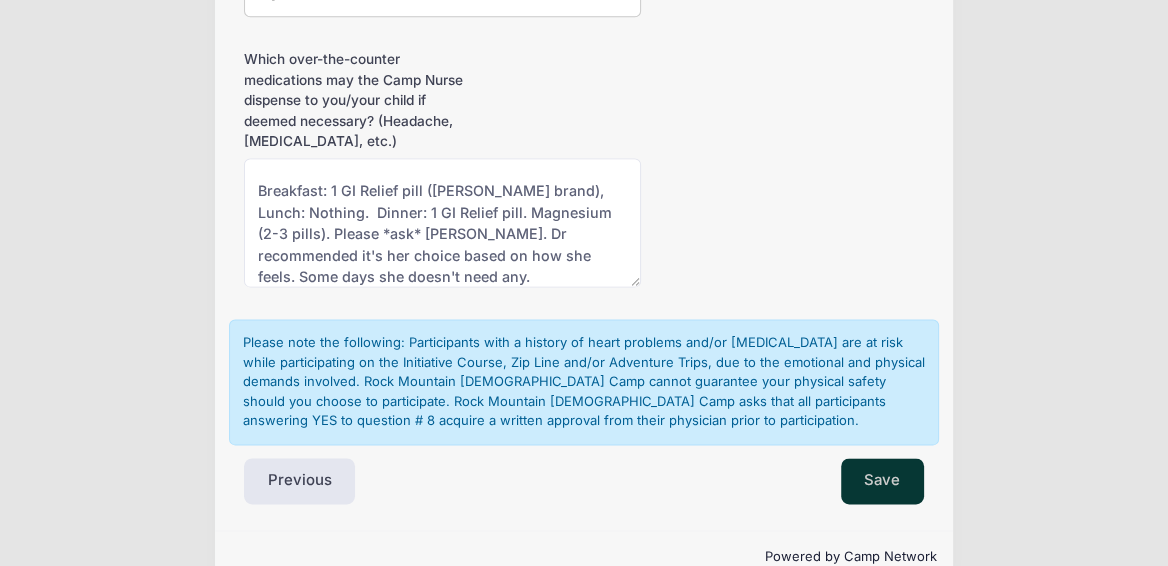 click on "Save" at bounding box center (883, 481) 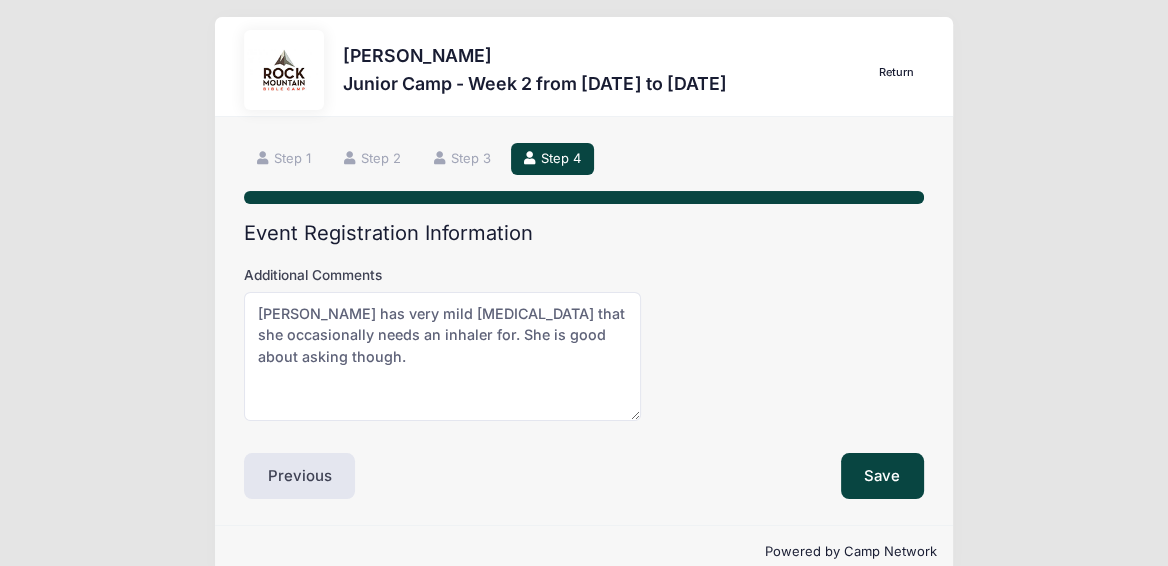 scroll, scrollTop: 0, scrollLeft: 0, axis: both 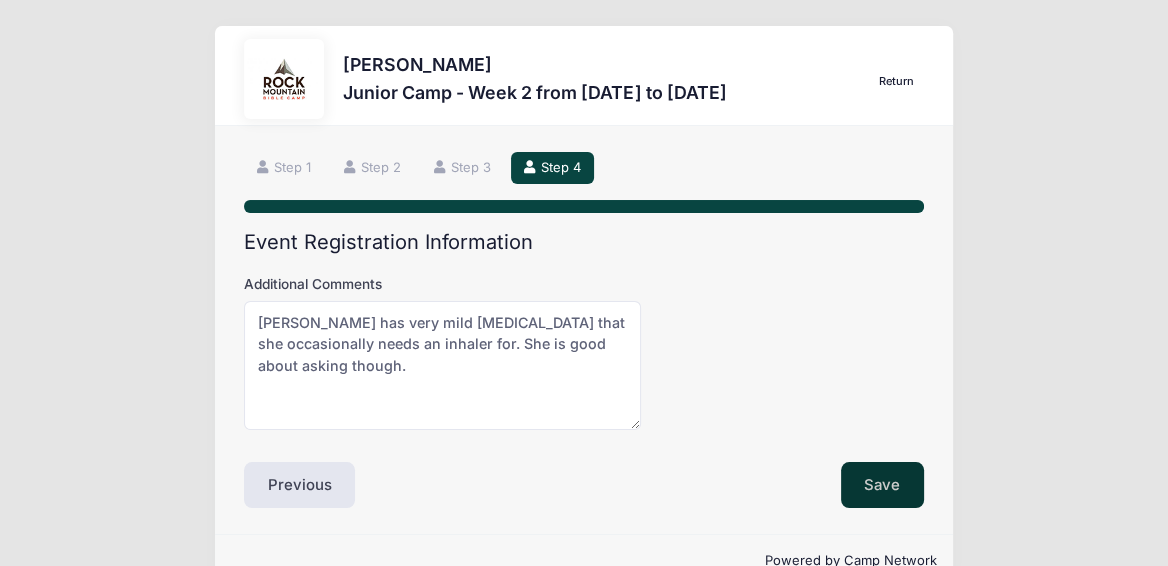 click on "Save" at bounding box center [883, 485] 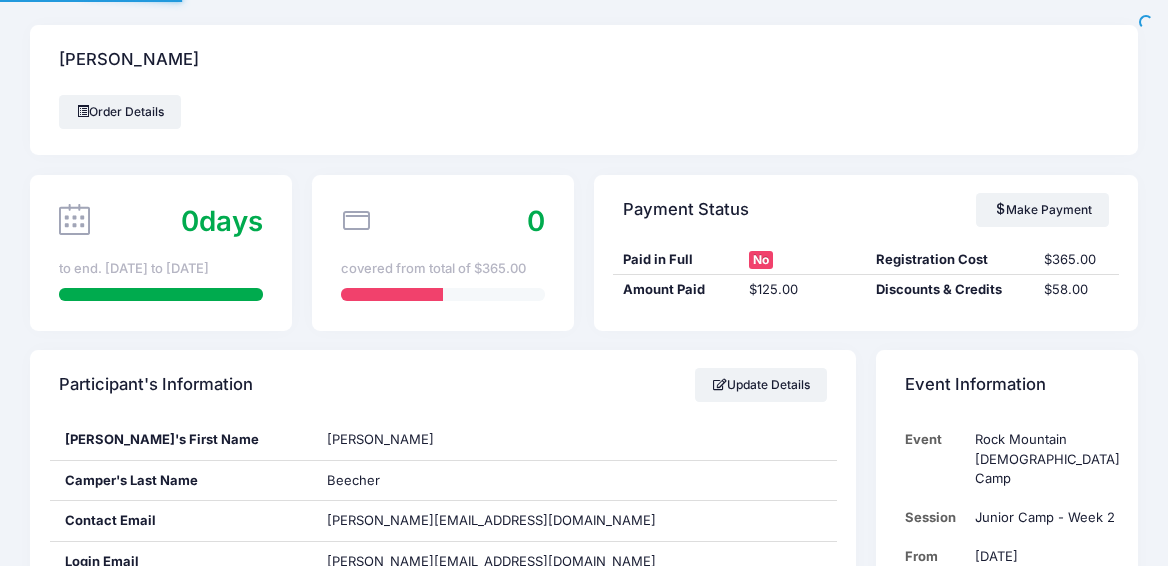 scroll, scrollTop: 0, scrollLeft: 0, axis: both 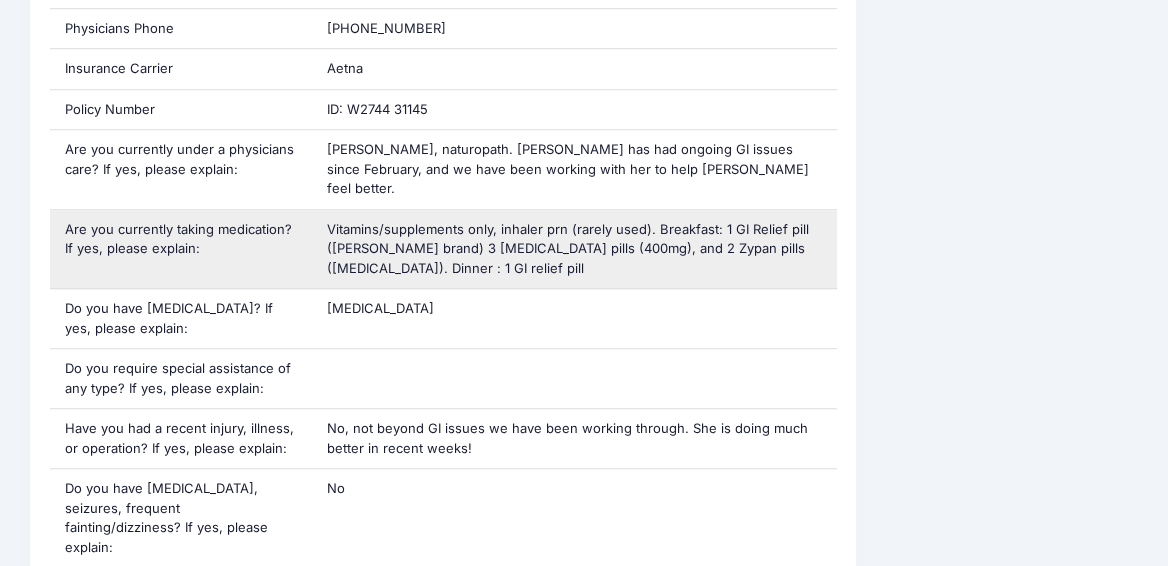 click on "Vitamins/supplements only, inhaler prn (rarely used).  Breakfast: 1 GI Relief pill ([PERSON_NAME] brand) 3 [MEDICAL_DATA] pills (400mg), and 2 Zypan pills ([MEDICAL_DATA]). Dinner : 1 GI relief pill" at bounding box center [568, 248] 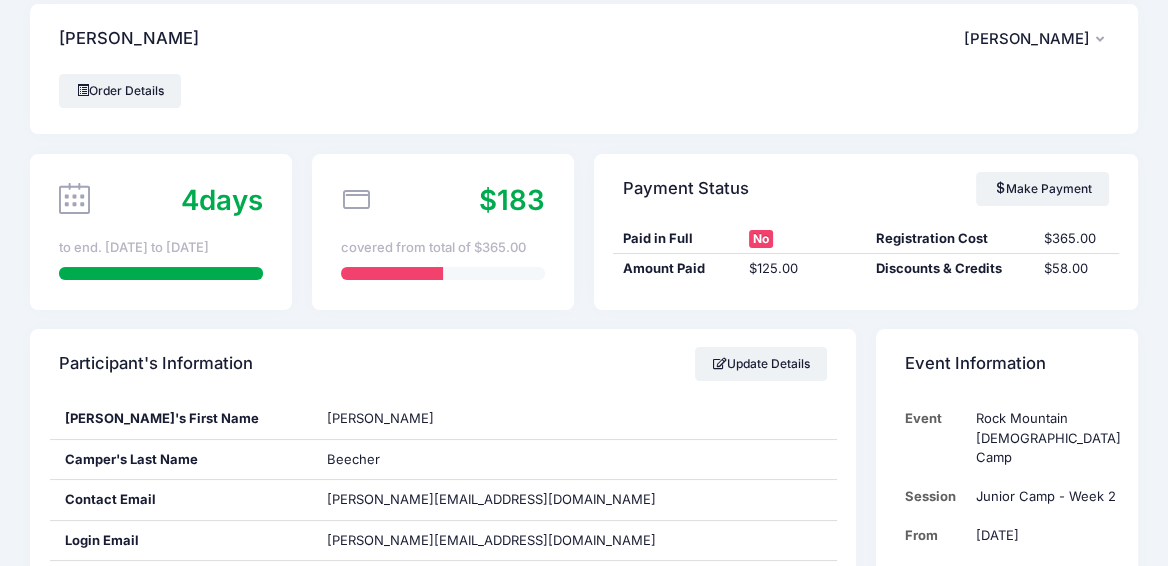 scroll, scrollTop: 16, scrollLeft: 0, axis: vertical 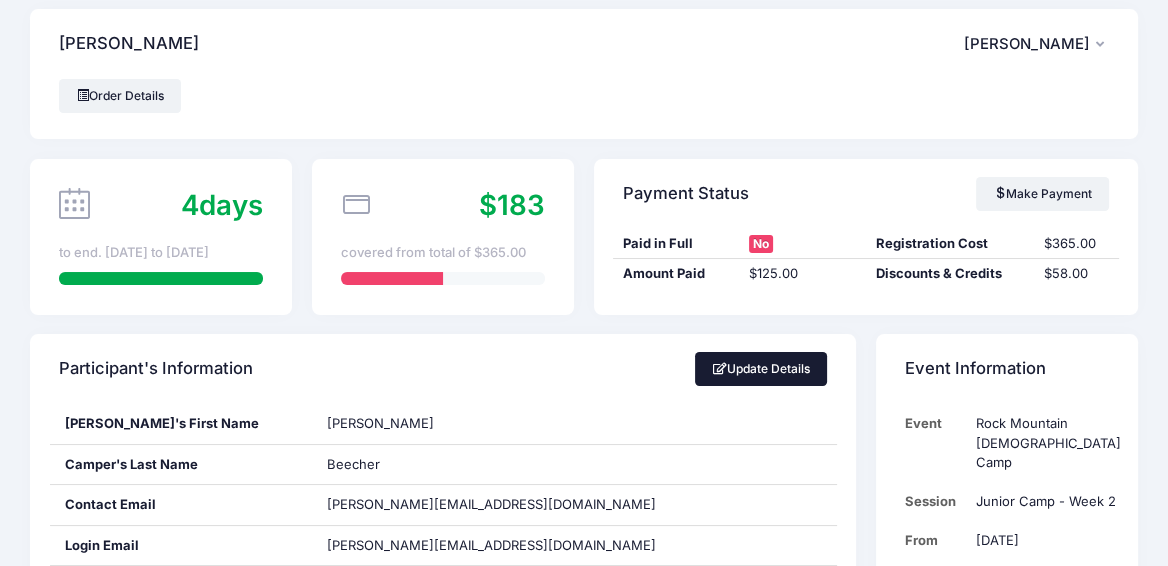 click on "Update Details" at bounding box center [761, 369] 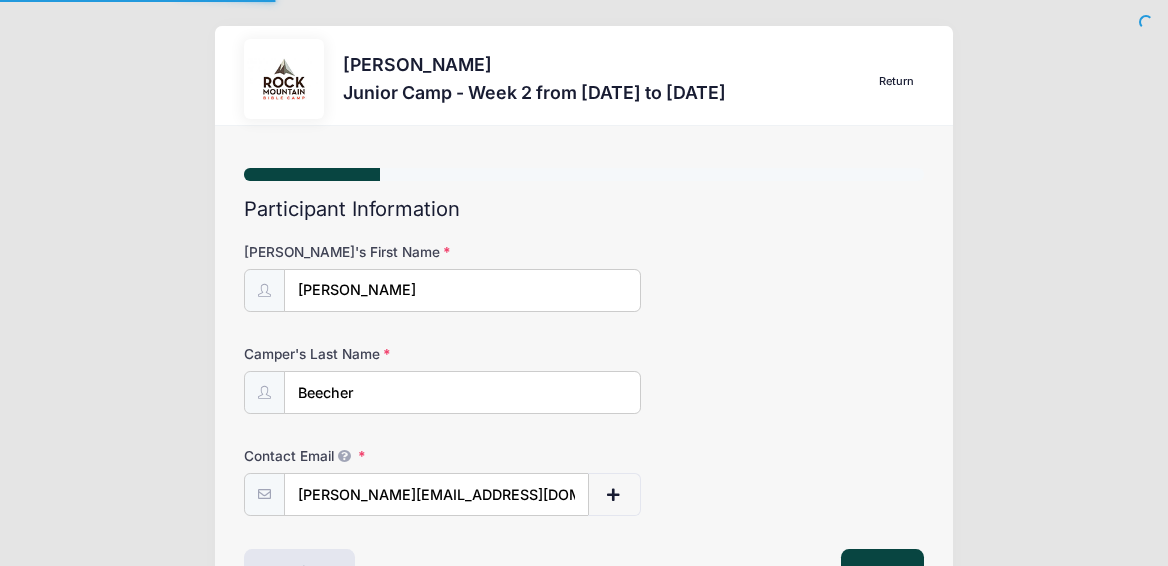 scroll, scrollTop: 0, scrollLeft: 0, axis: both 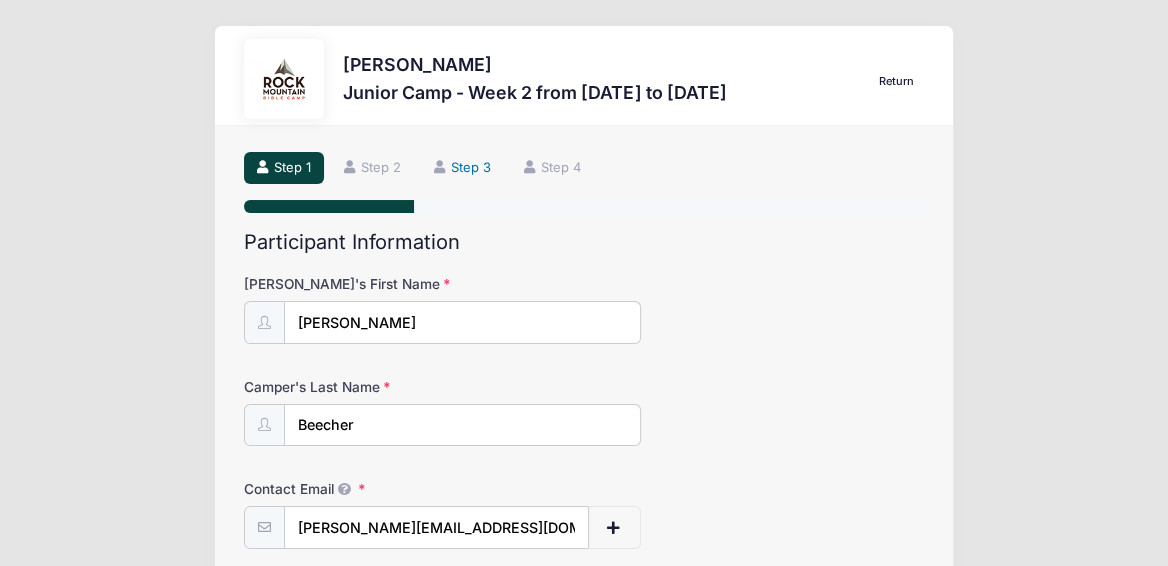 click on "Step 3" at bounding box center (463, 168) 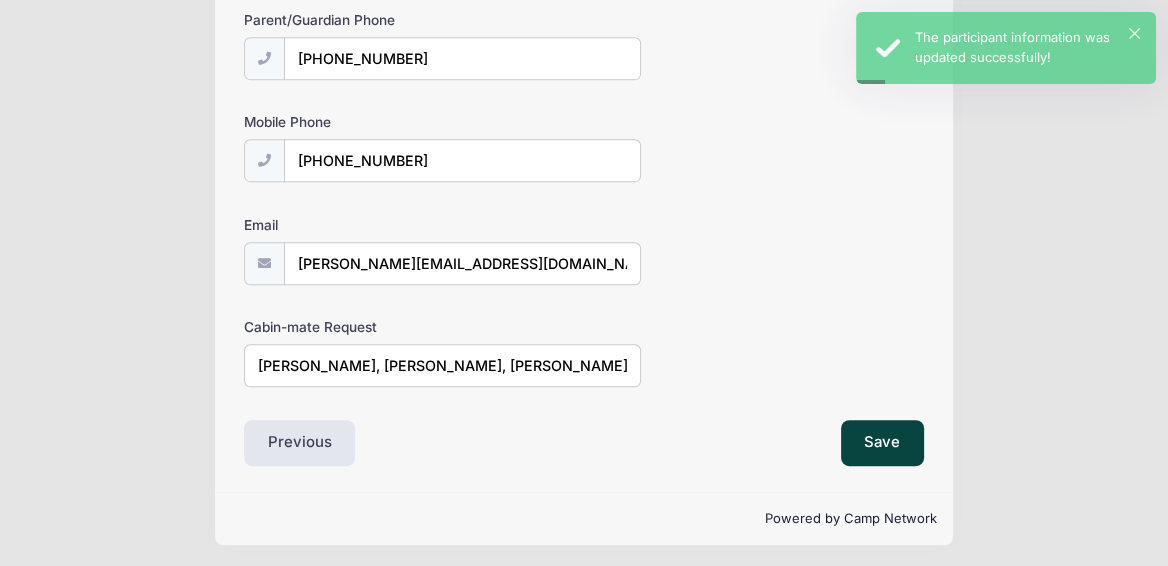 scroll, scrollTop: 0, scrollLeft: 0, axis: both 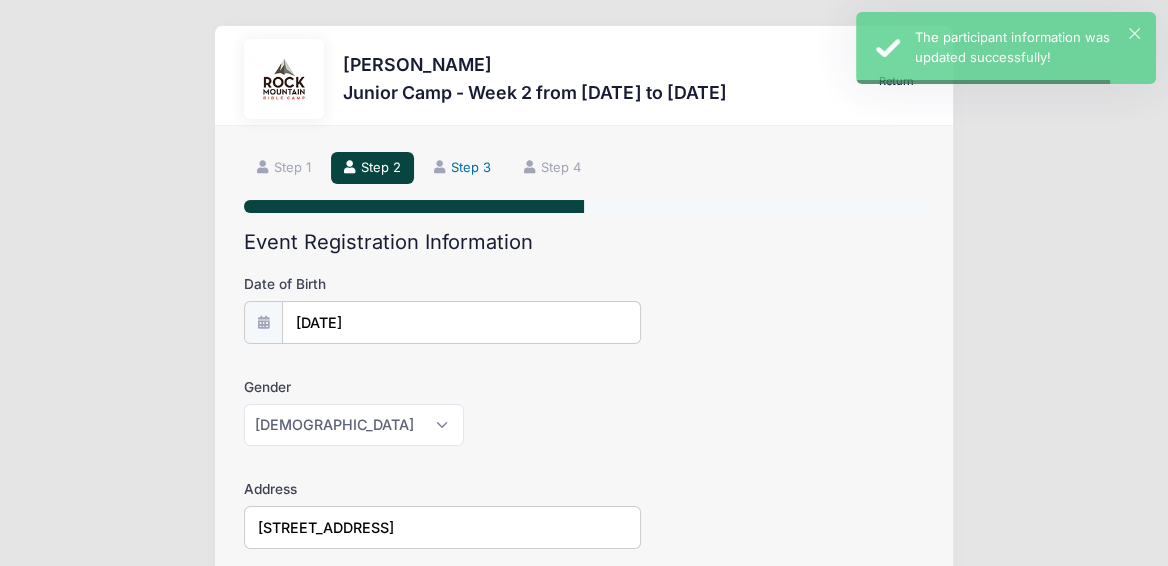 click on "Step 3" at bounding box center [463, 168] 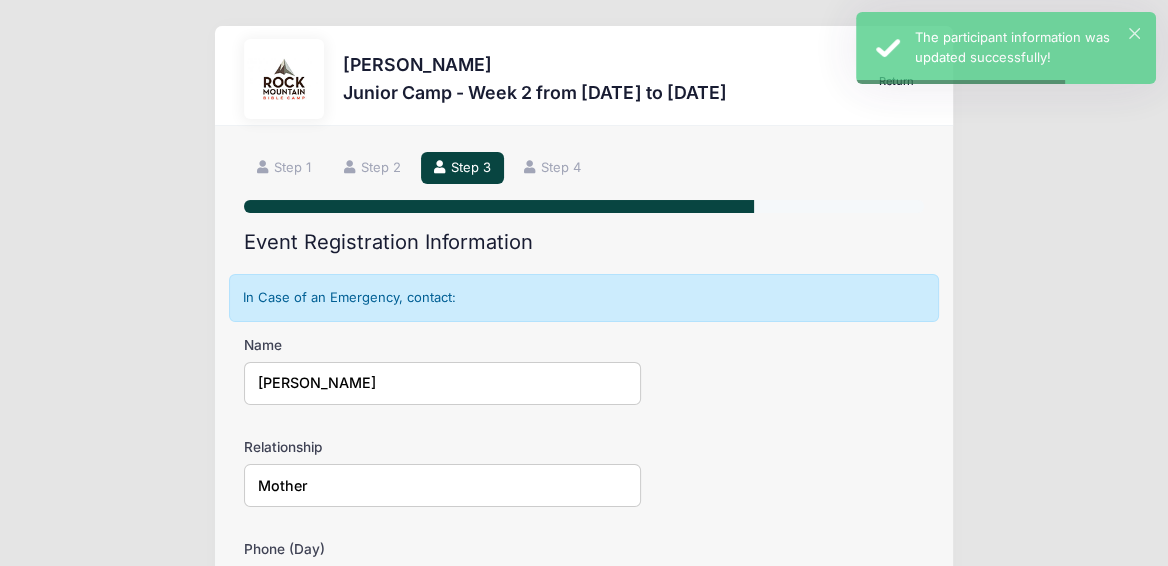 scroll, scrollTop: 0, scrollLeft: 0, axis: both 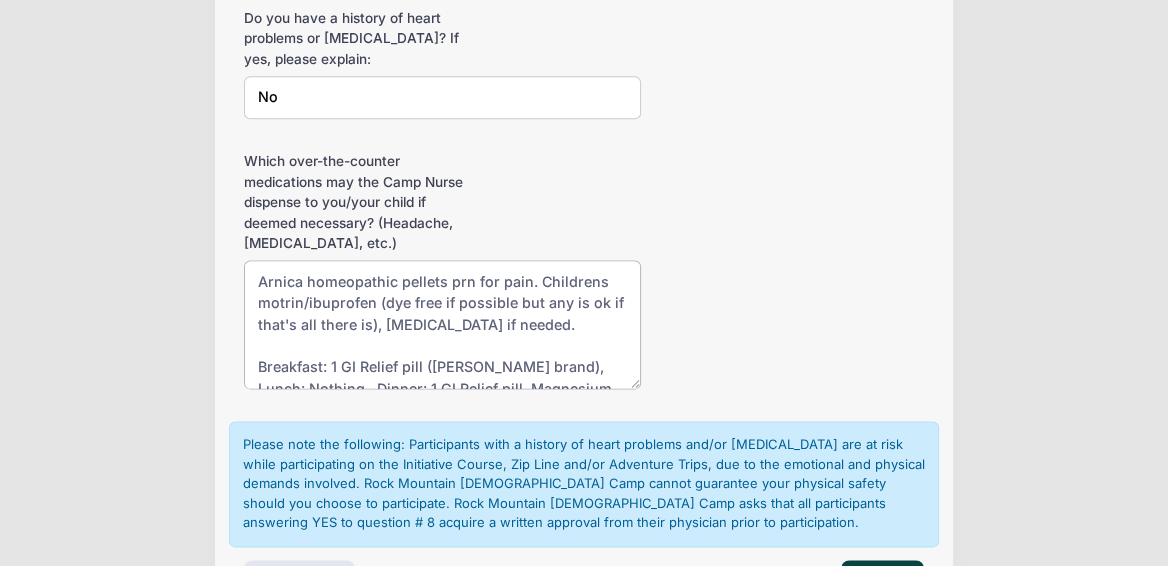 click on "Arnica homeopathic pellets prn for pain. Childrens motrin/ibuprofen (dye free if possible but any is ok if that's all there is), benadryl if needed.
Breakfast: 1 GI Relief pill (Thorne brand), Lunch: Nothing.  Dinner: 1 GI Relief pill. Magnesium (2-3 pills). Please *ask* Marissa. Dr recommended it's her choice based on how she feels. Some days she doesn't need any." at bounding box center (442, 324) 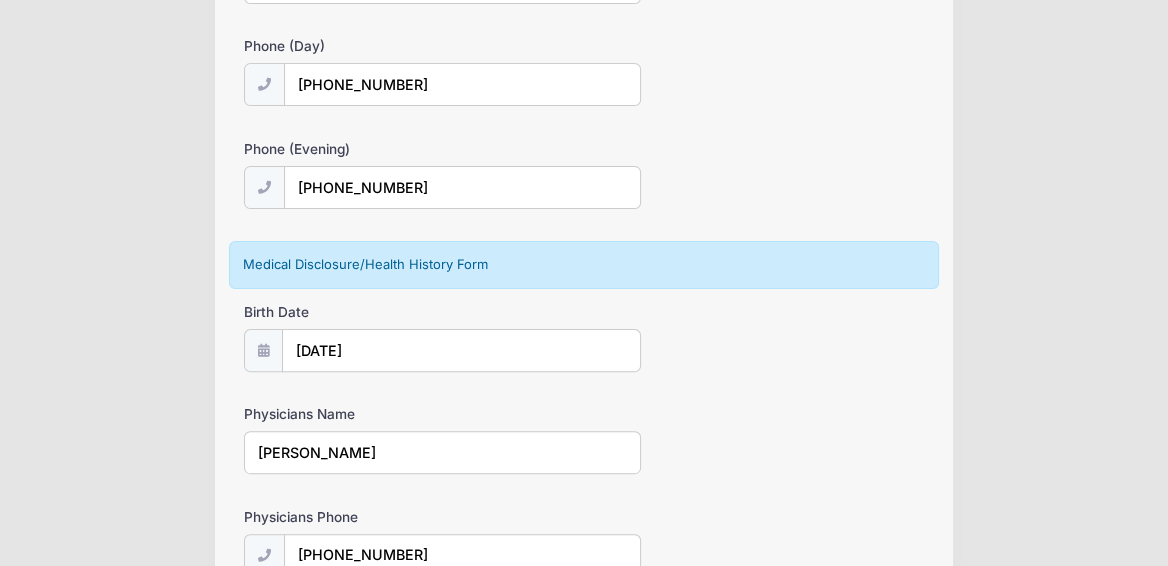 scroll, scrollTop: 0, scrollLeft: 0, axis: both 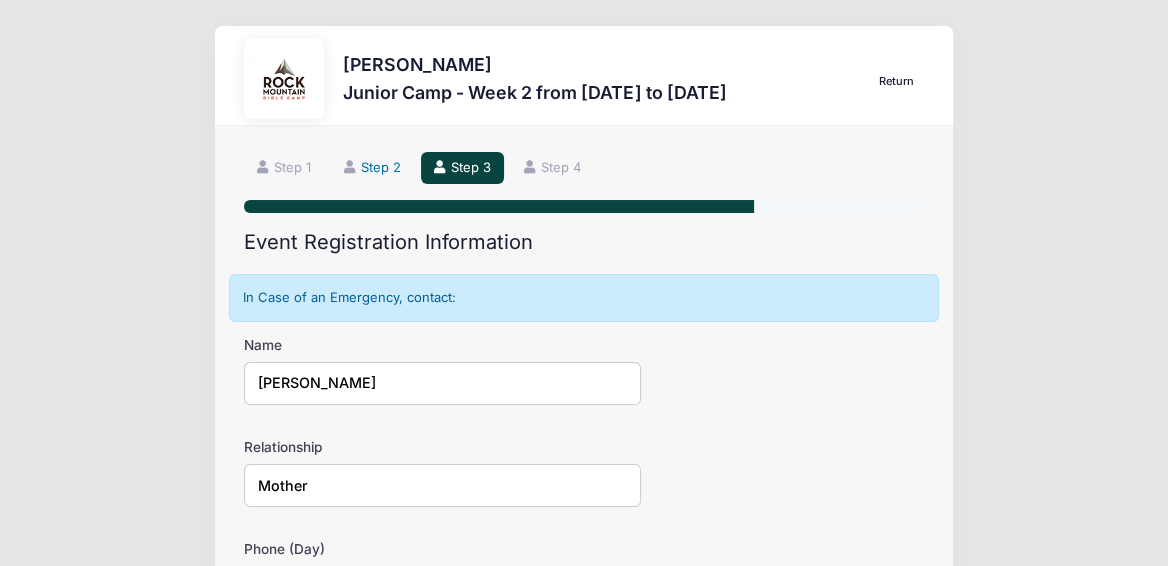 click on "Step 2" at bounding box center (373, 168) 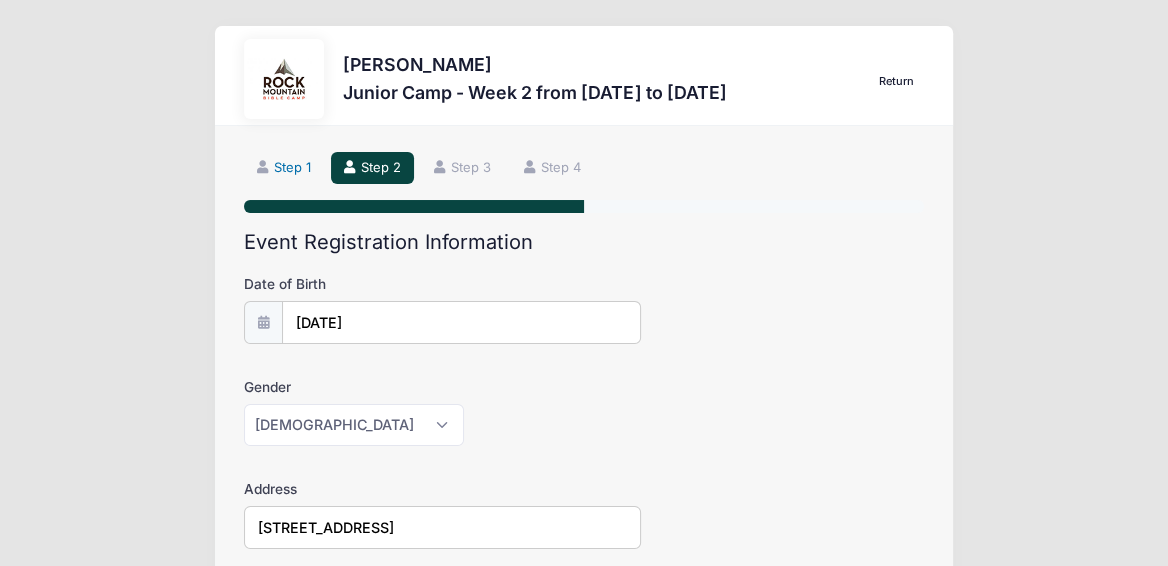 click on "Step 1" at bounding box center (284, 168) 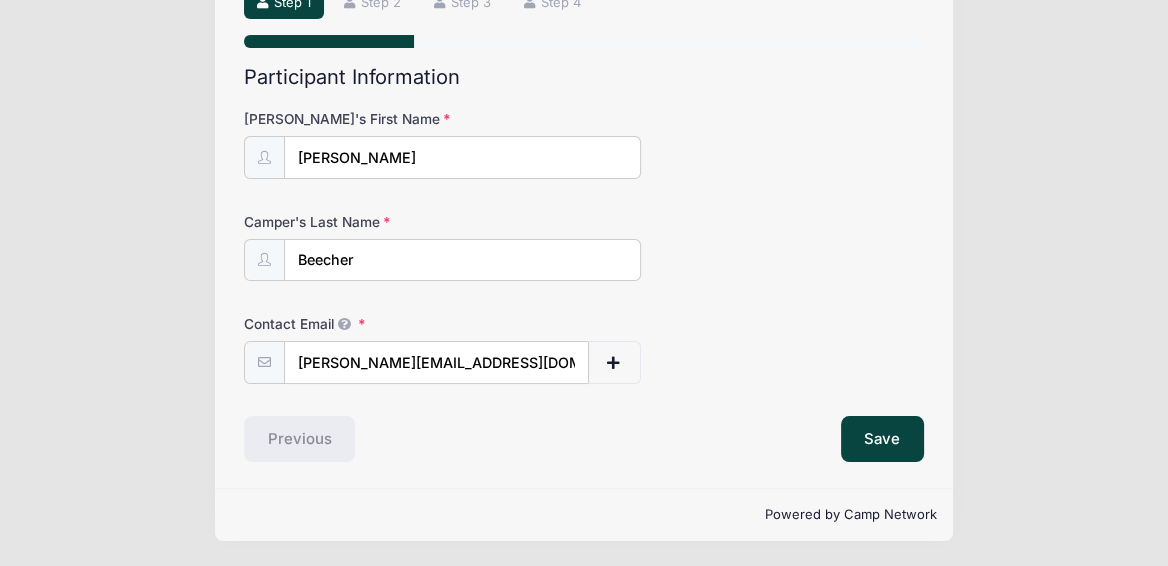 scroll, scrollTop: 0, scrollLeft: 0, axis: both 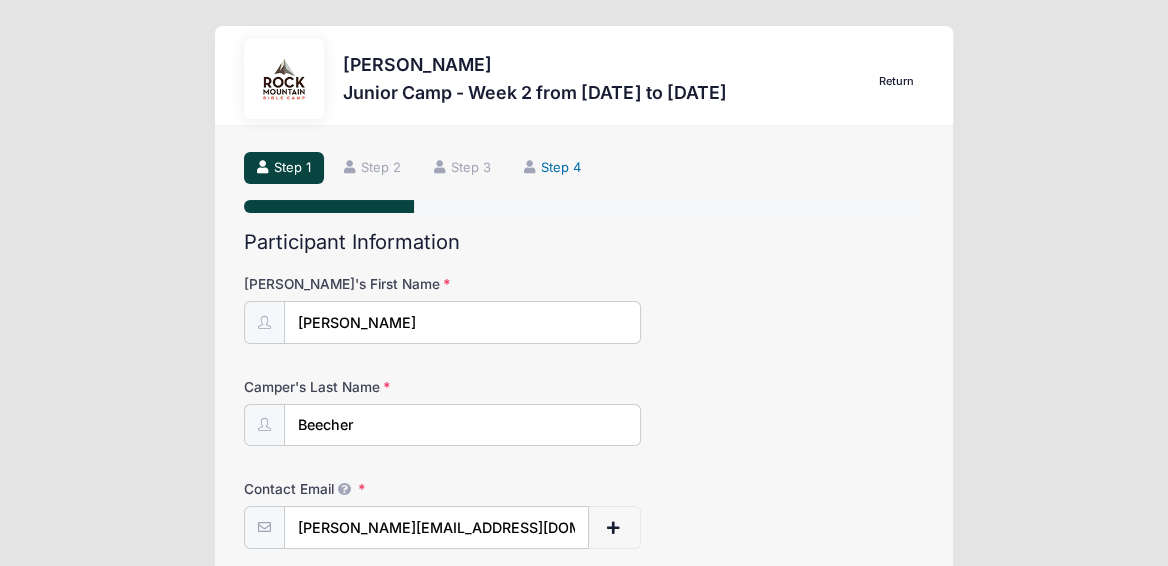 click on "Step 4" at bounding box center [553, 168] 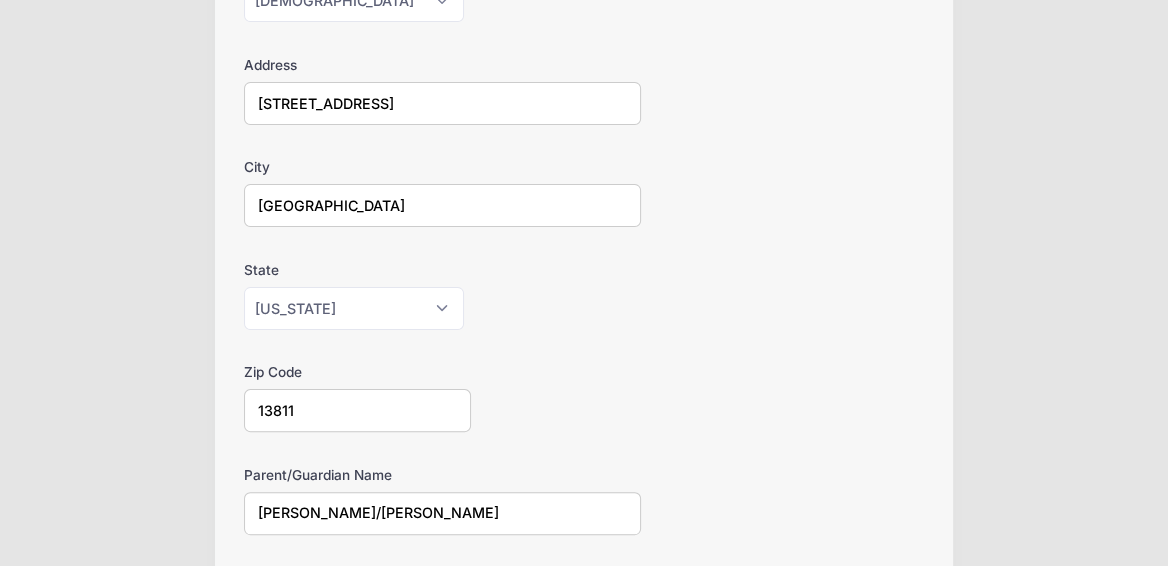 scroll, scrollTop: 168, scrollLeft: 0, axis: vertical 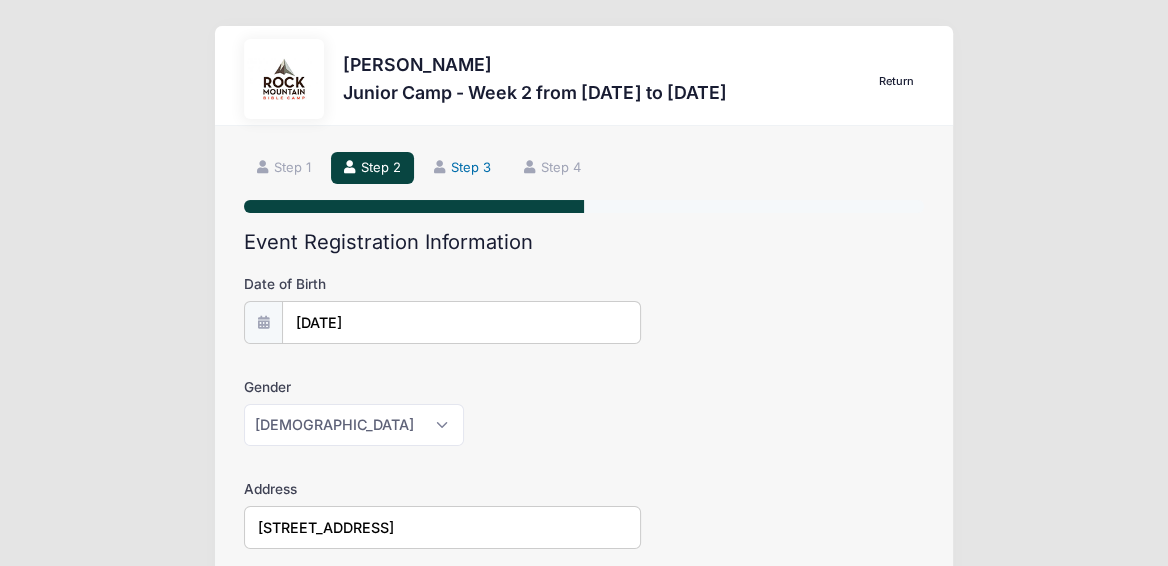 click on "Step 3" at bounding box center [463, 168] 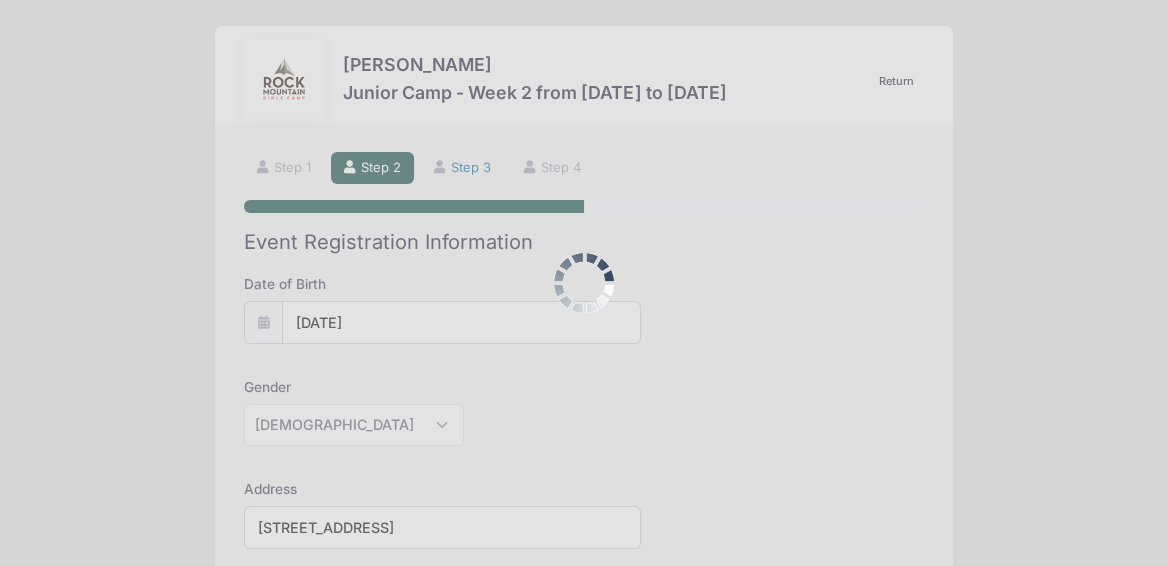 scroll, scrollTop: 0, scrollLeft: 0, axis: both 